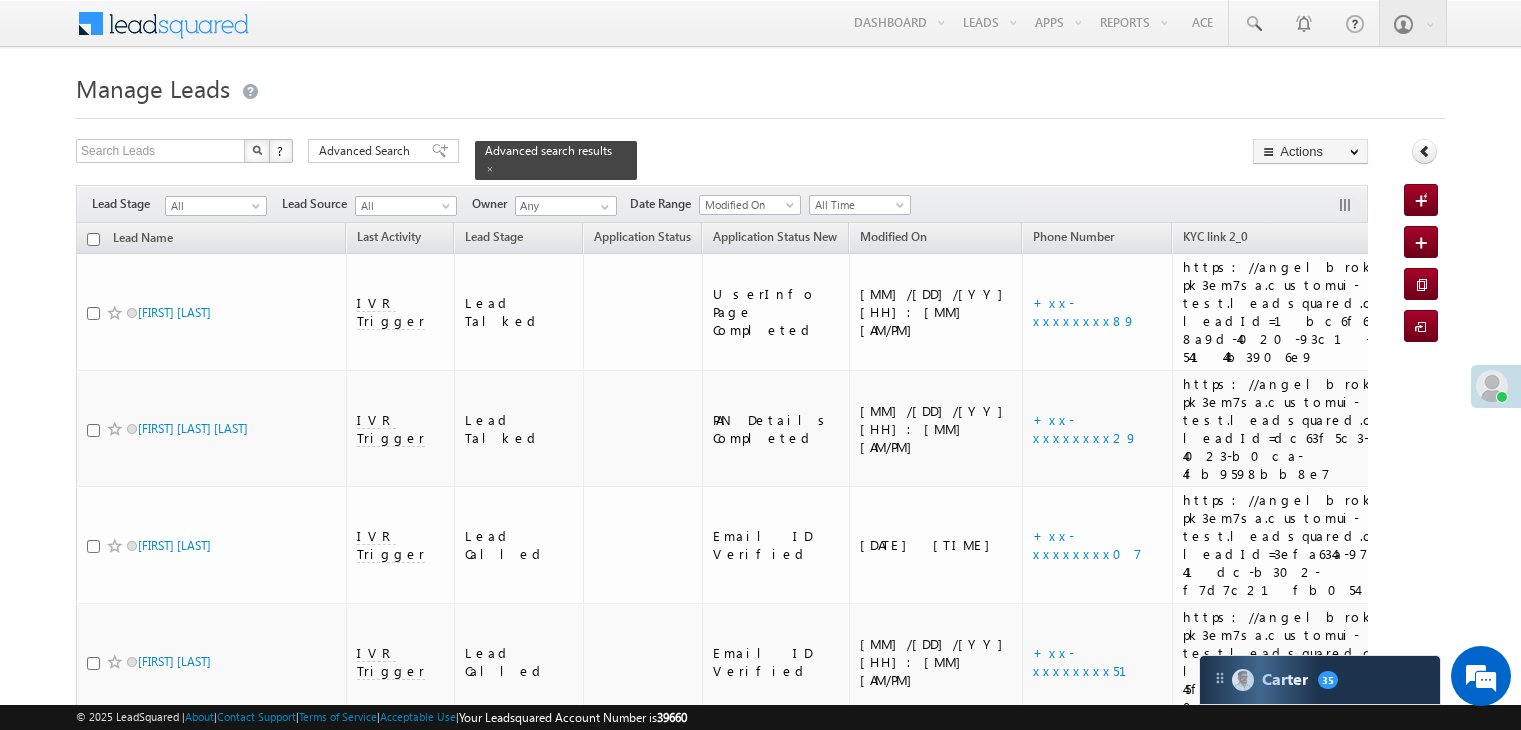 scroll, scrollTop: 1520, scrollLeft: 0, axis: vertical 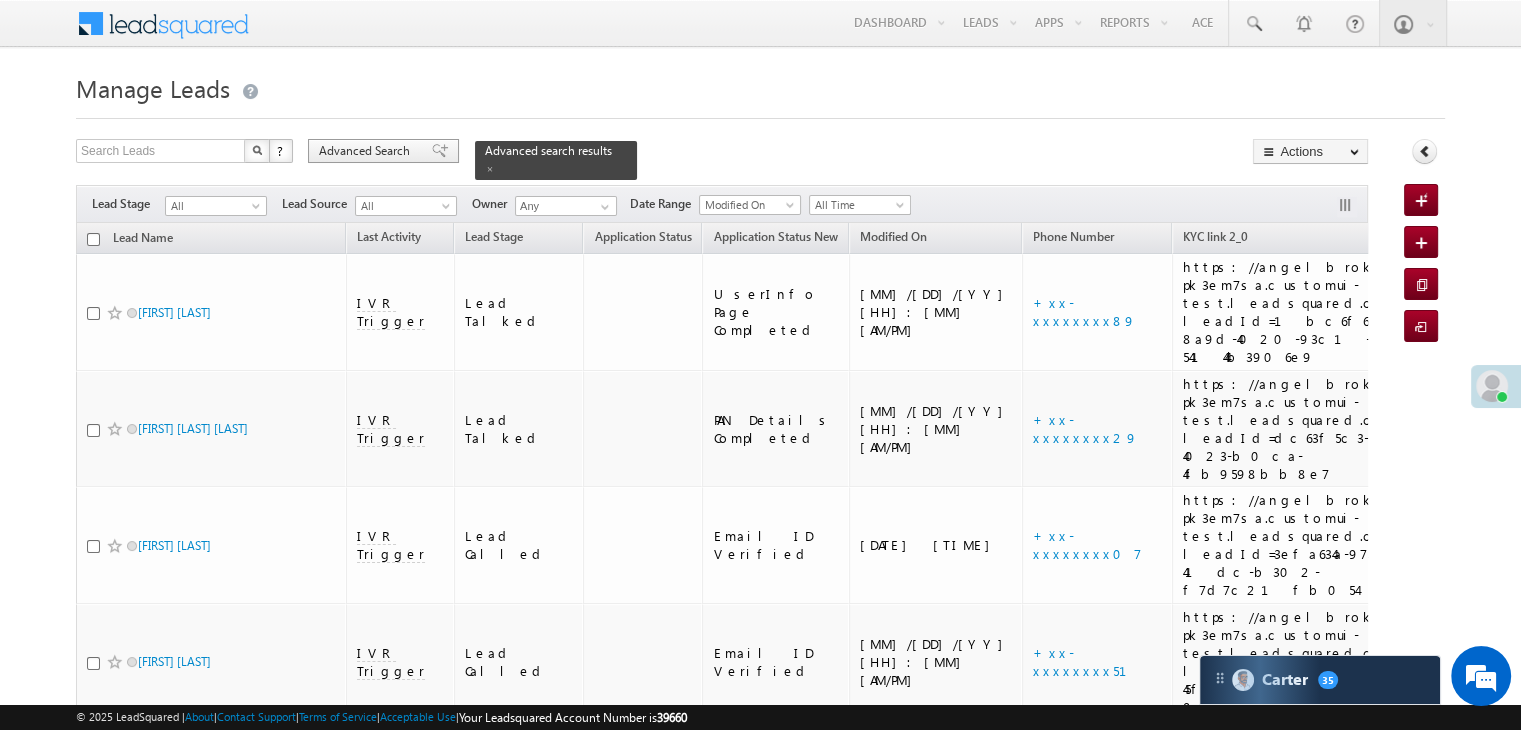 click on "Advanced Search" at bounding box center (367, 151) 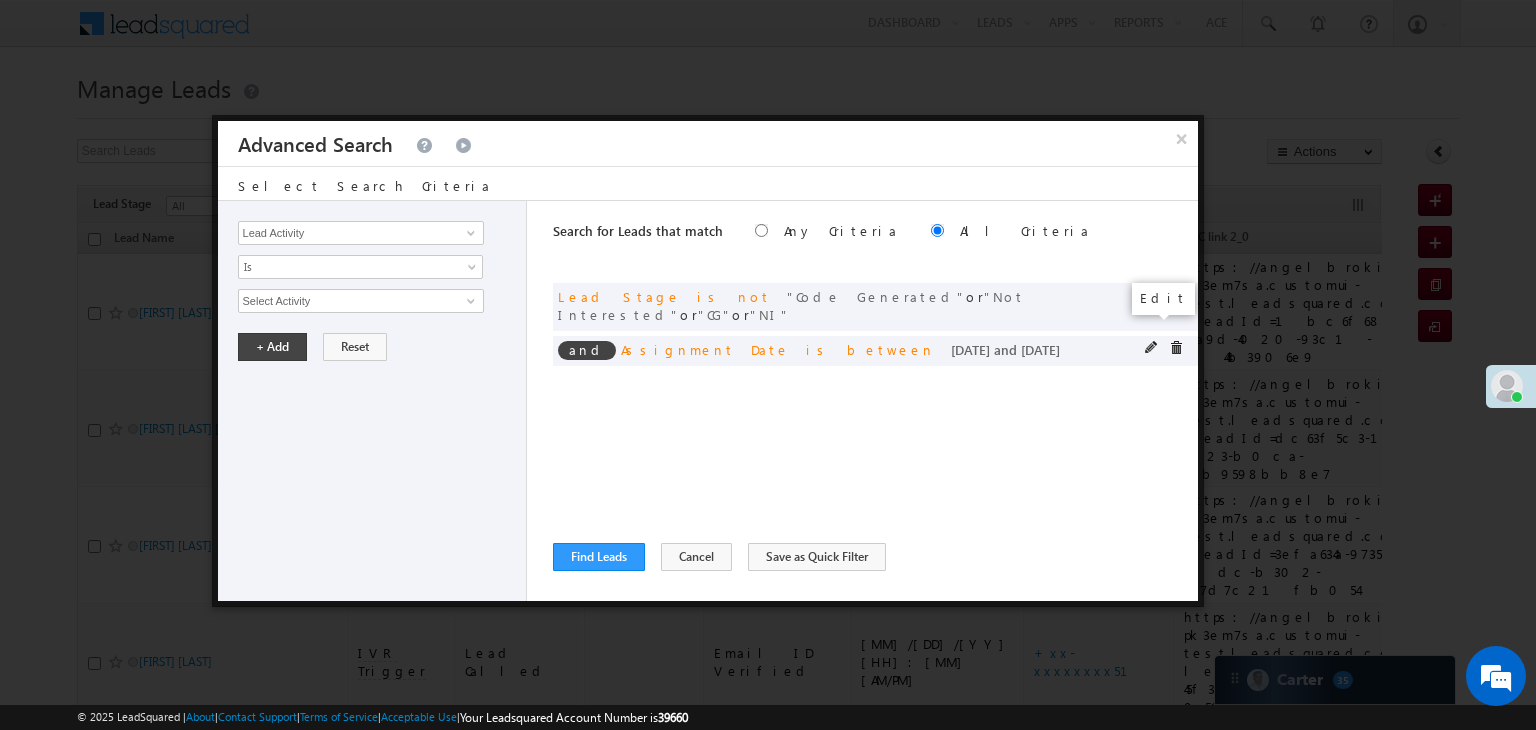 click at bounding box center [1152, 348] 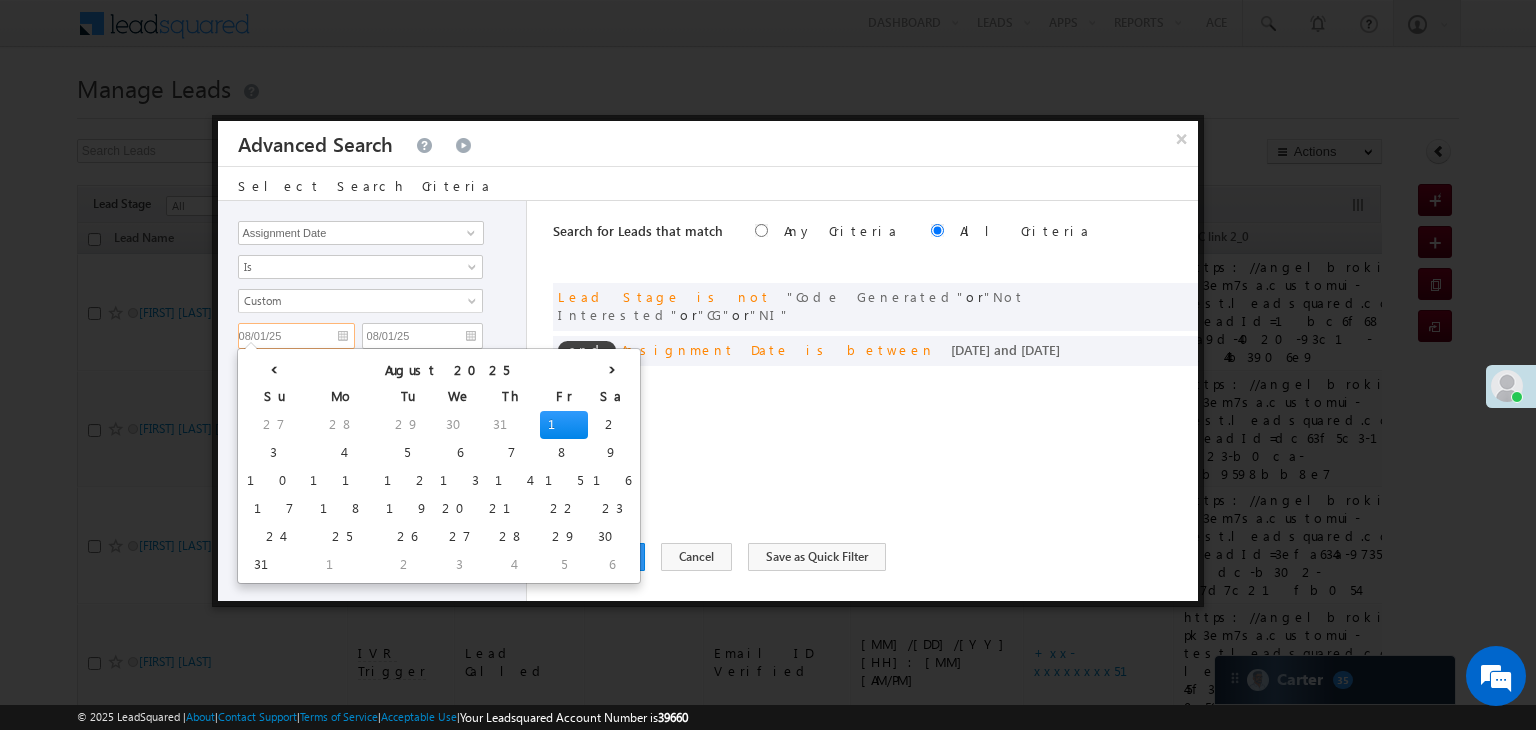 click on "08/01/25" at bounding box center (296, 336) 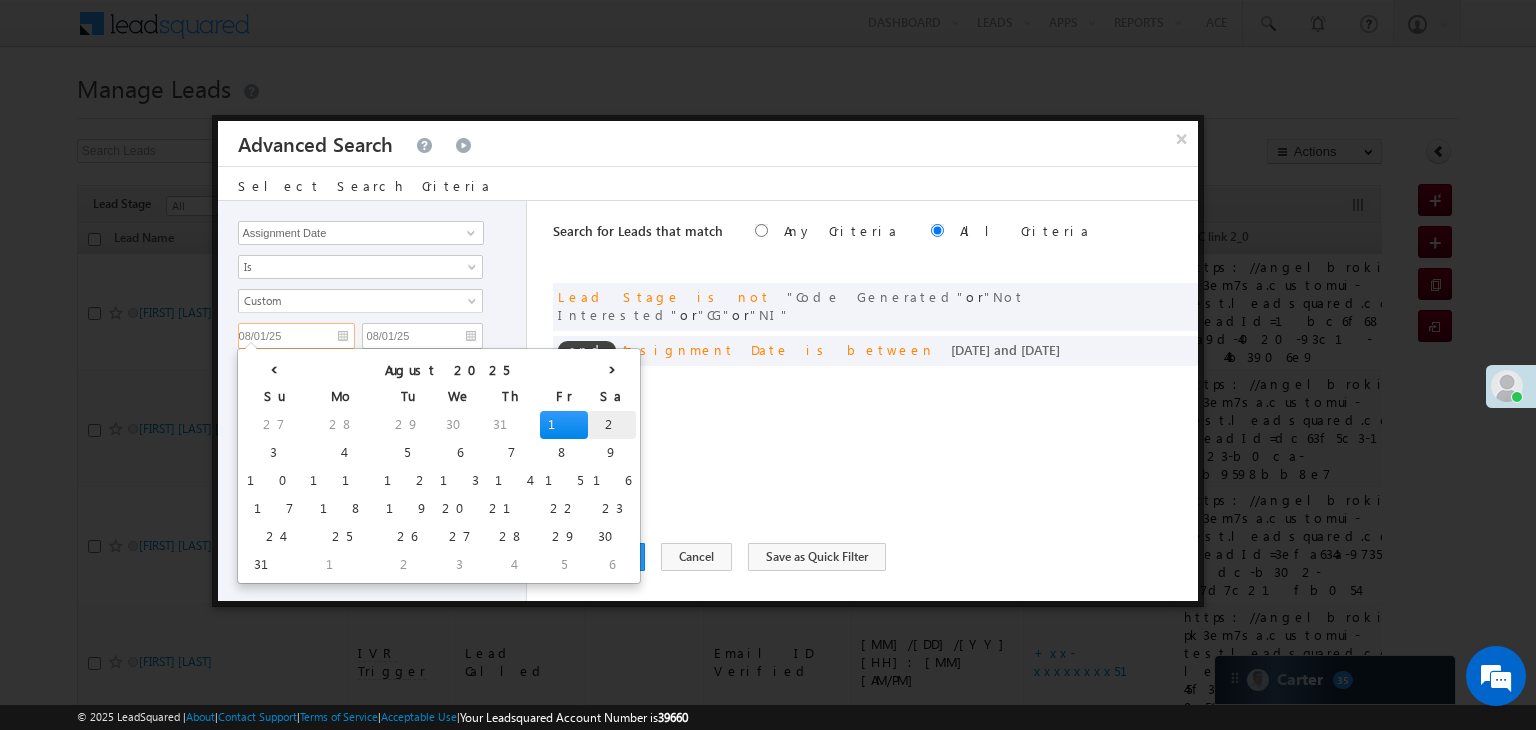 click on "2" at bounding box center (612, 425) 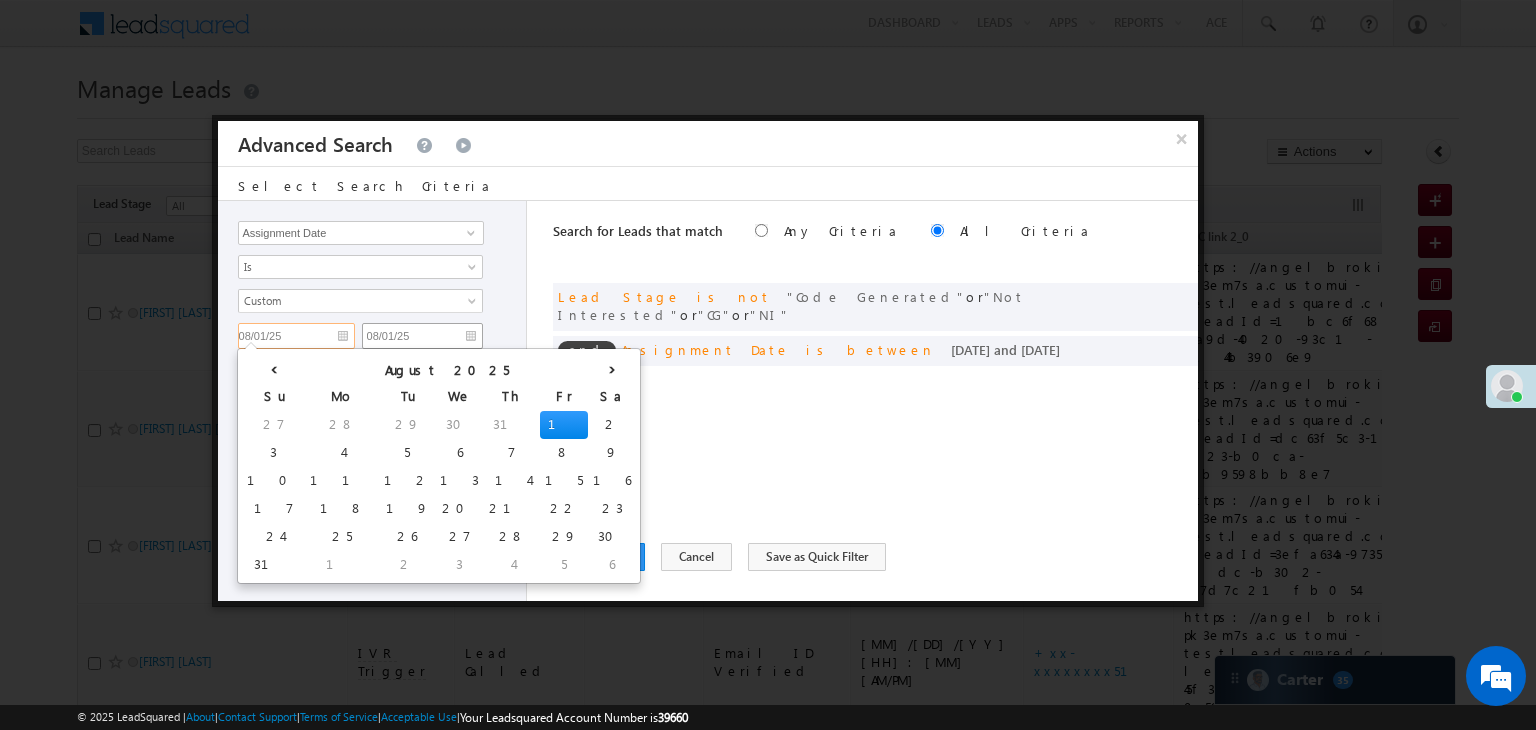 type on "08/02/25" 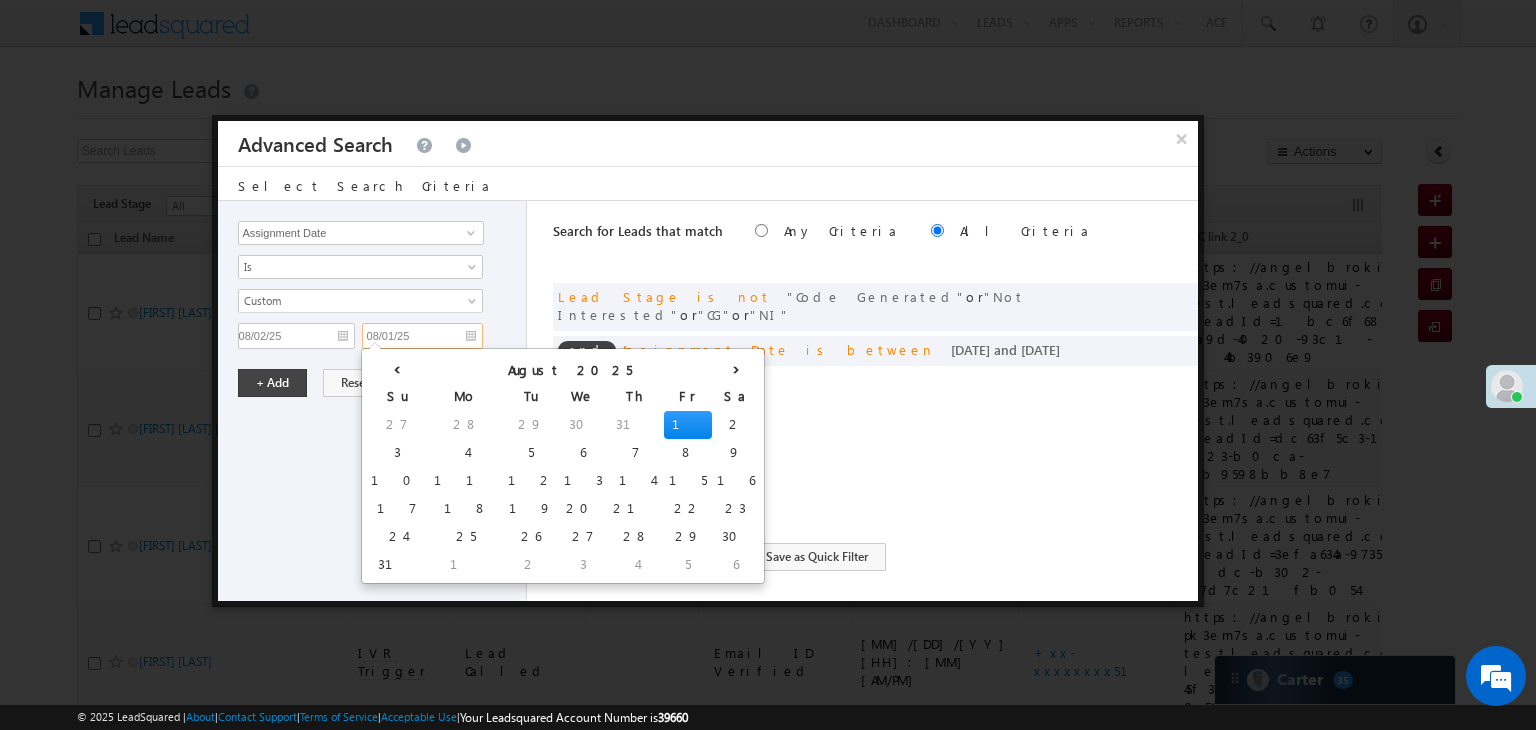 click on "08/01/25" at bounding box center [422, 336] 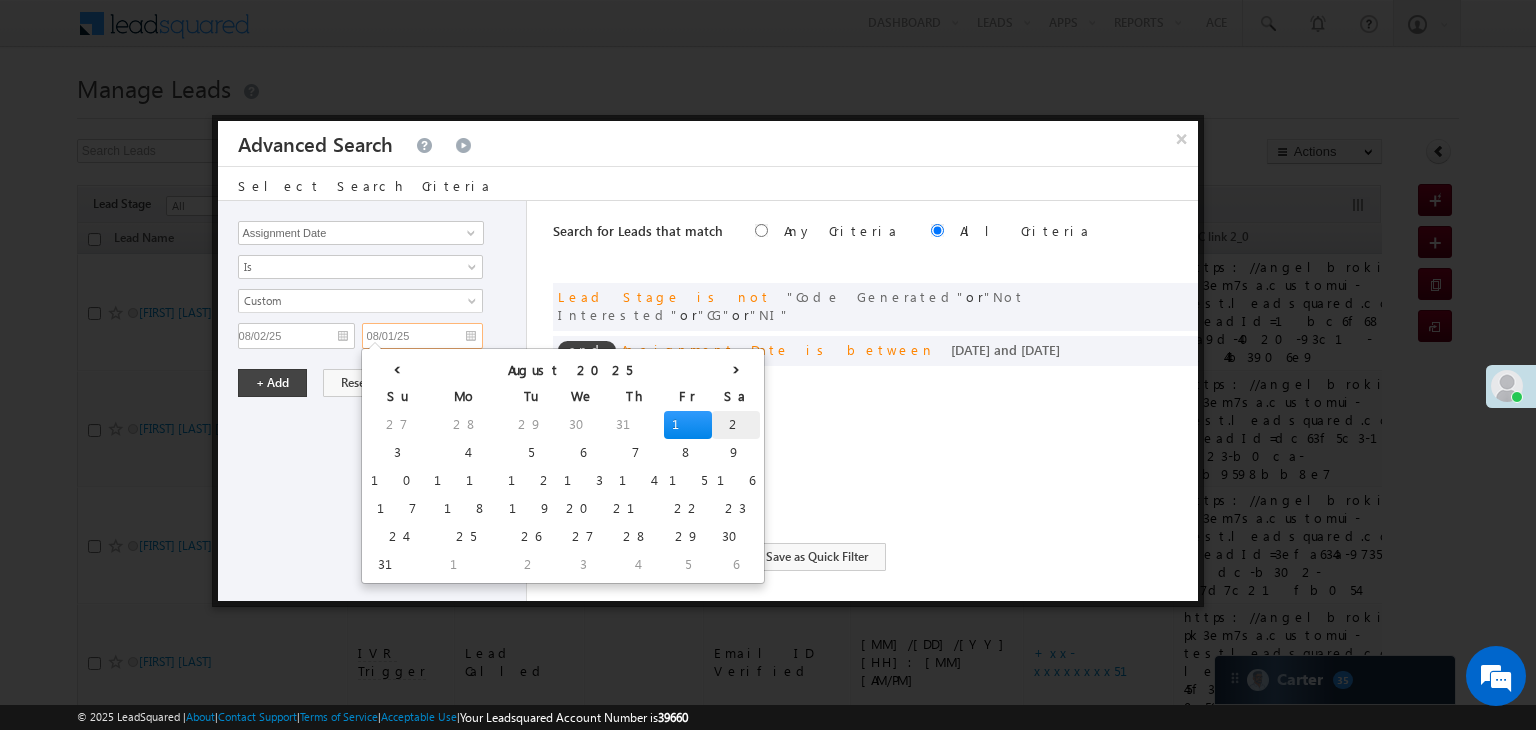 click on "2" at bounding box center (736, 425) 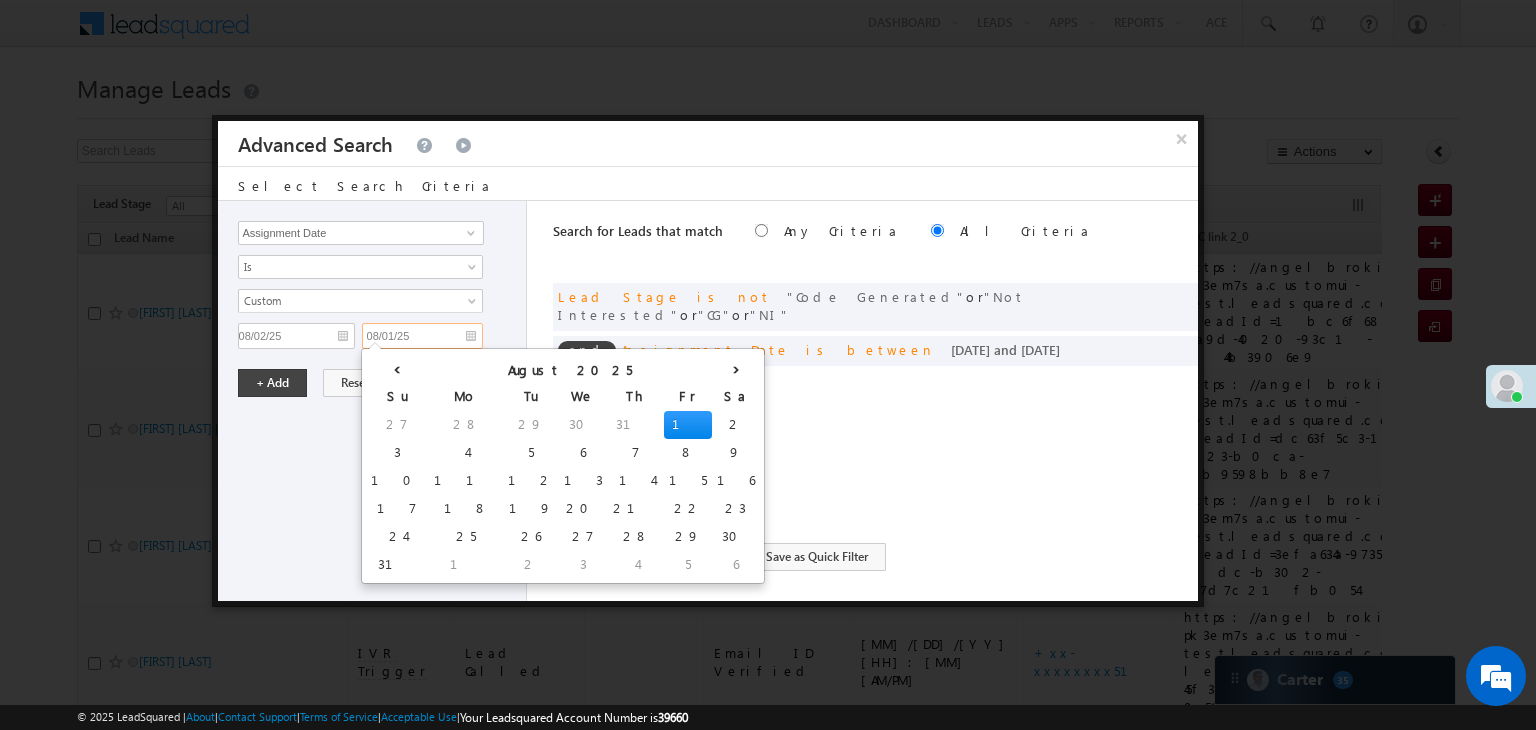 type on "08/02/25" 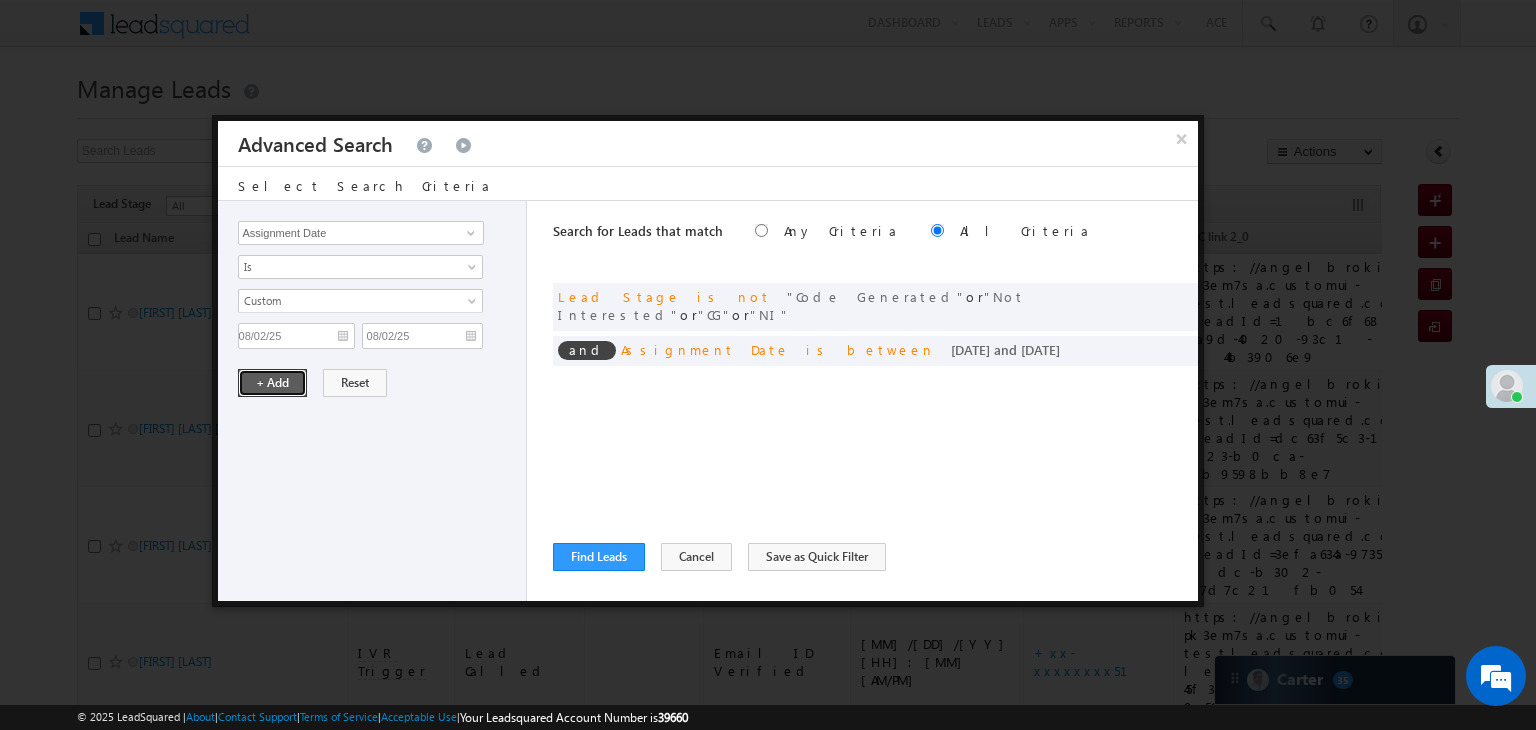 click on "+ Add" at bounding box center [272, 383] 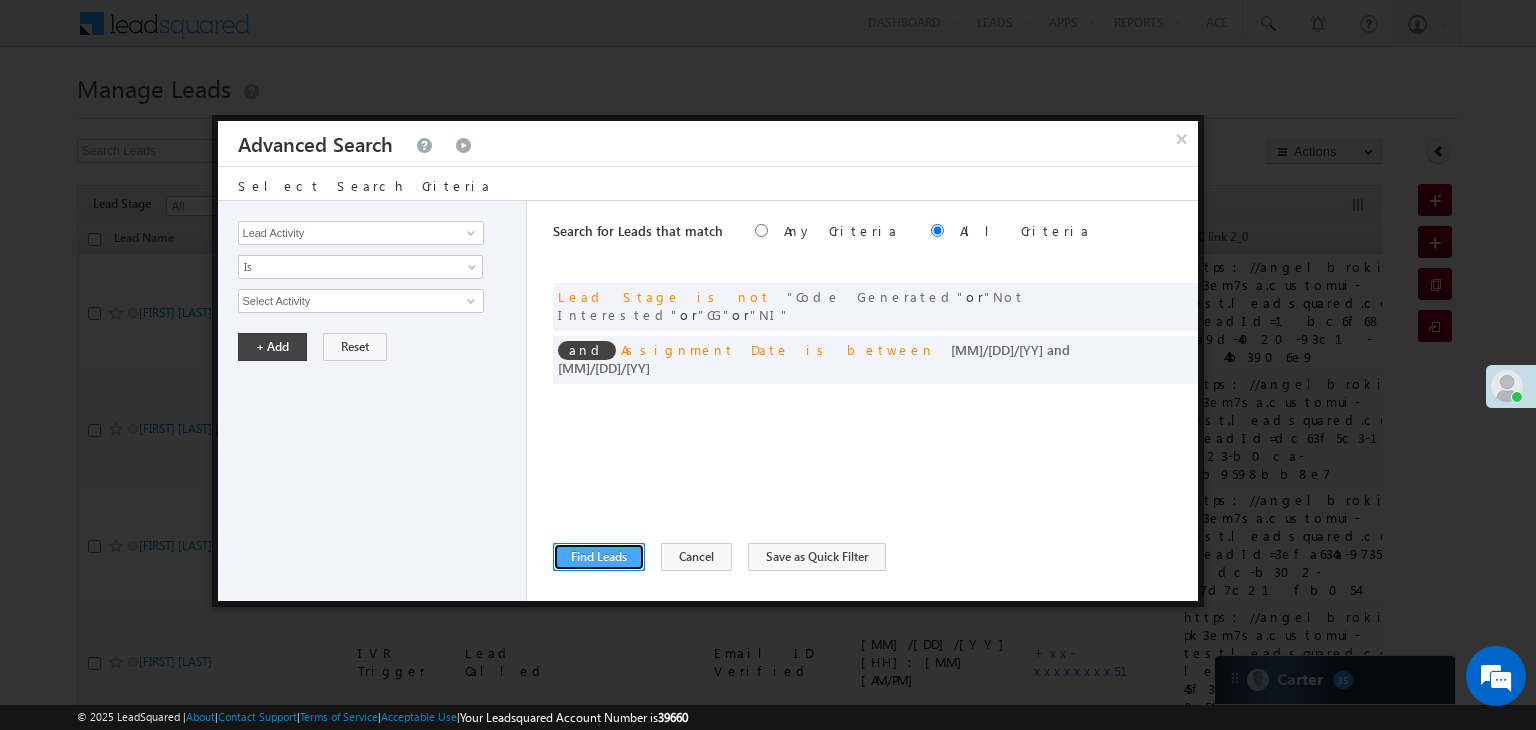 click on "Find Leads" at bounding box center [599, 557] 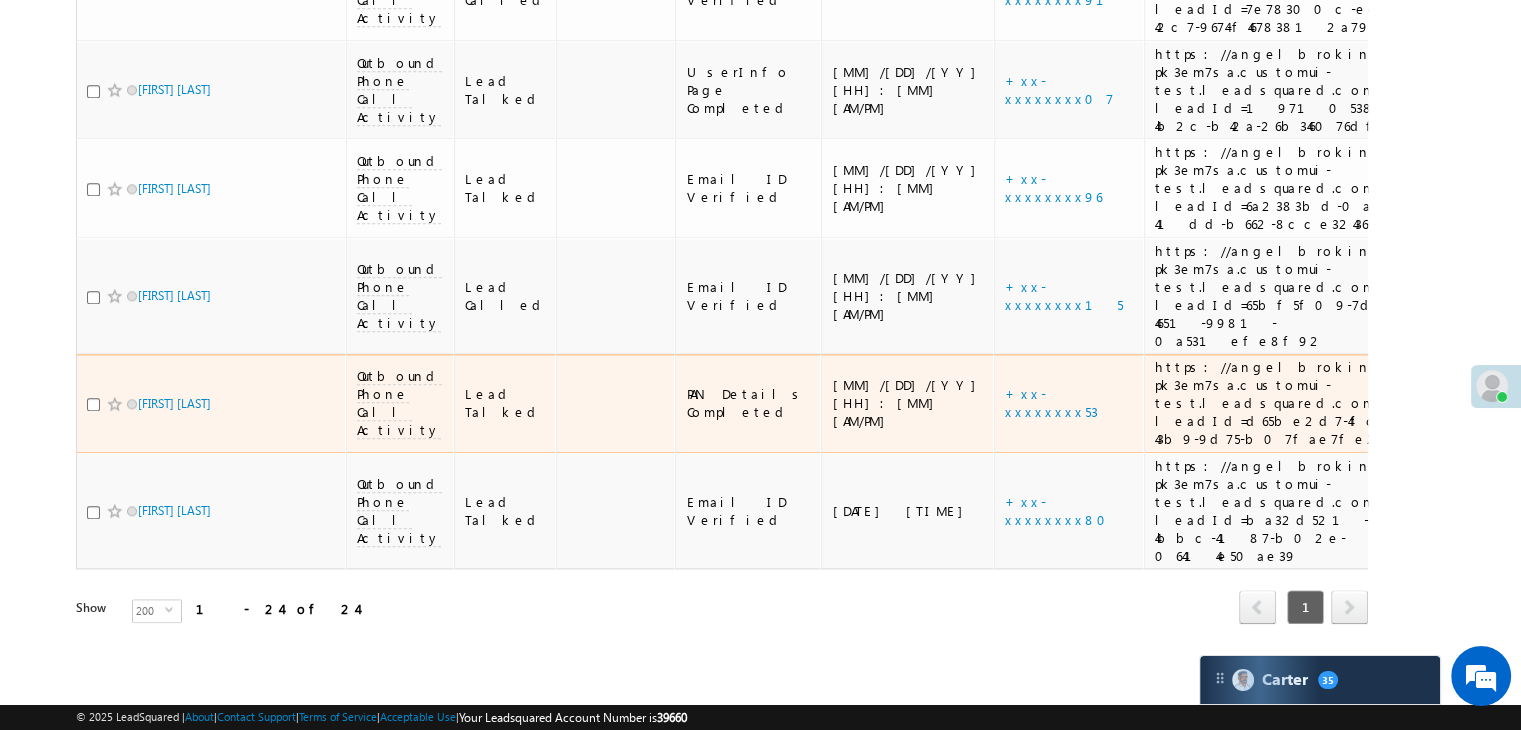 scroll, scrollTop: 2373, scrollLeft: 0, axis: vertical 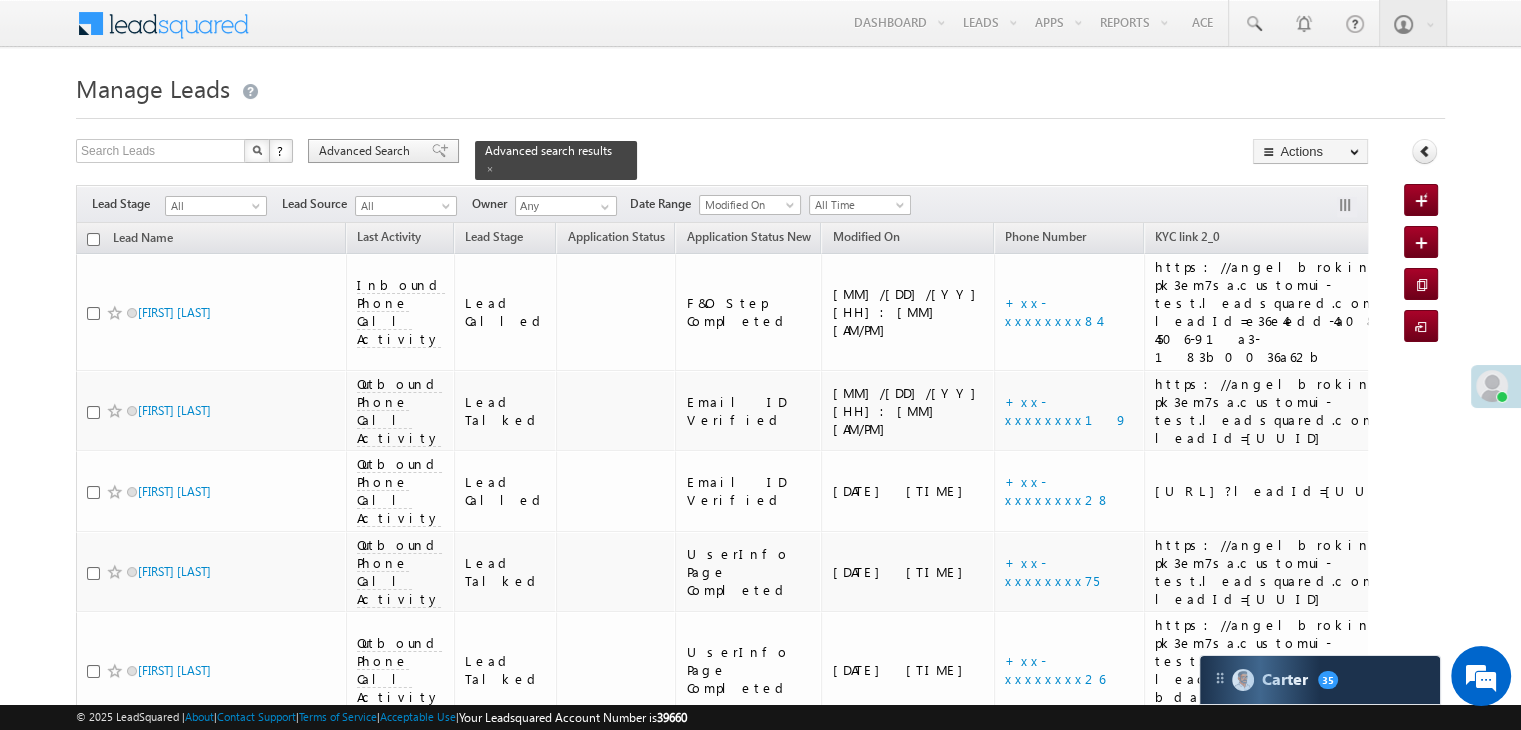 click at bounding box center [440, 151] 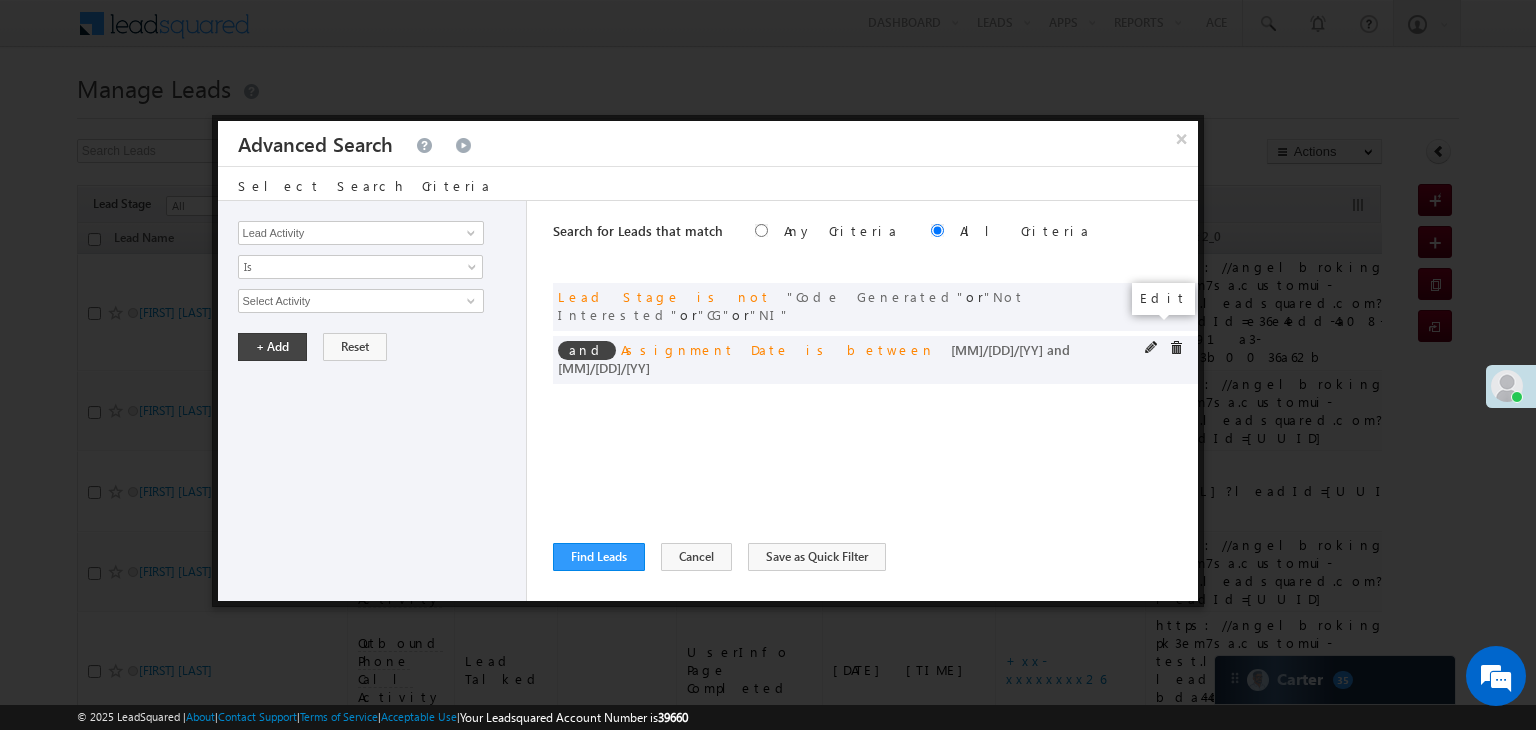 click at bounding box center [1152, 348] 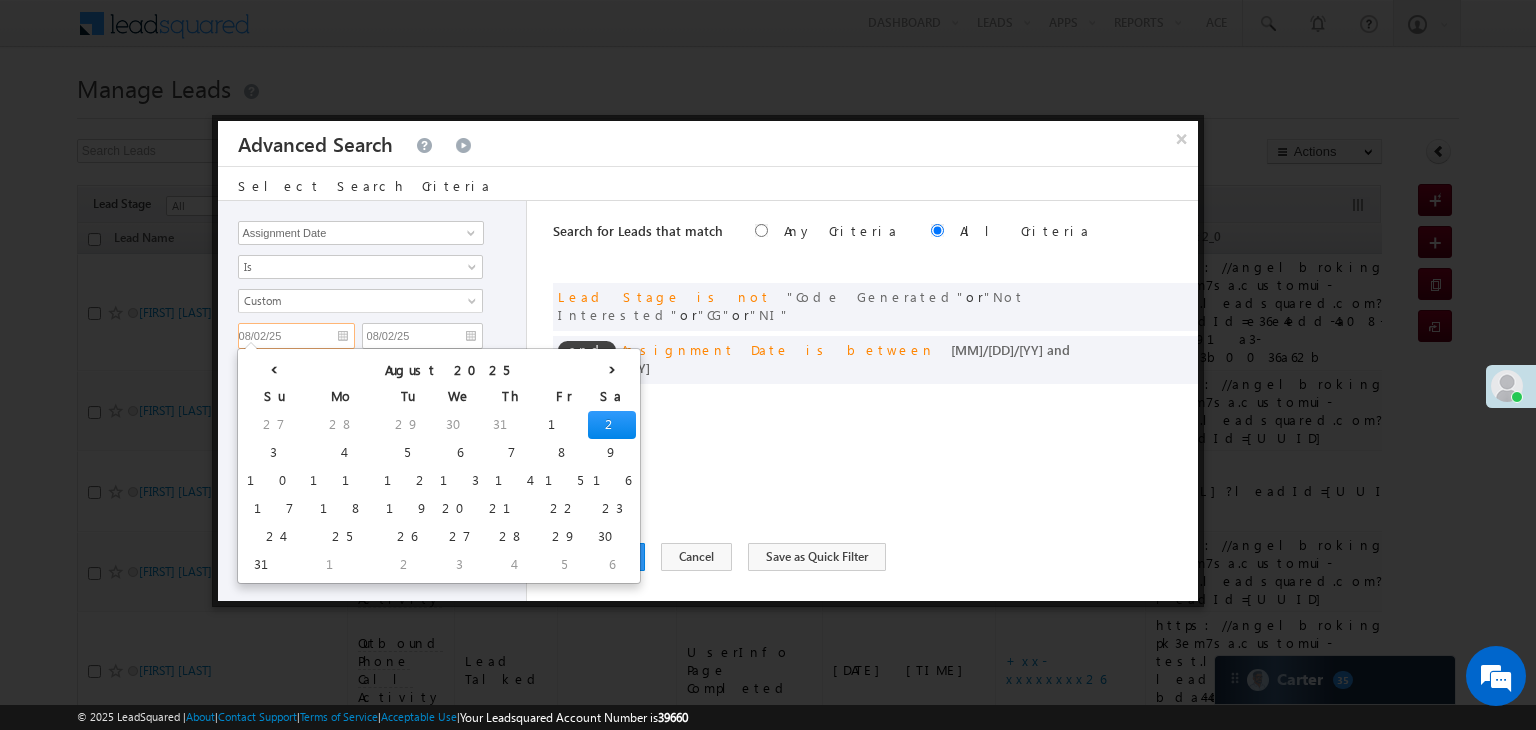 click on "08/02/25" at bounding box center [296, 336] 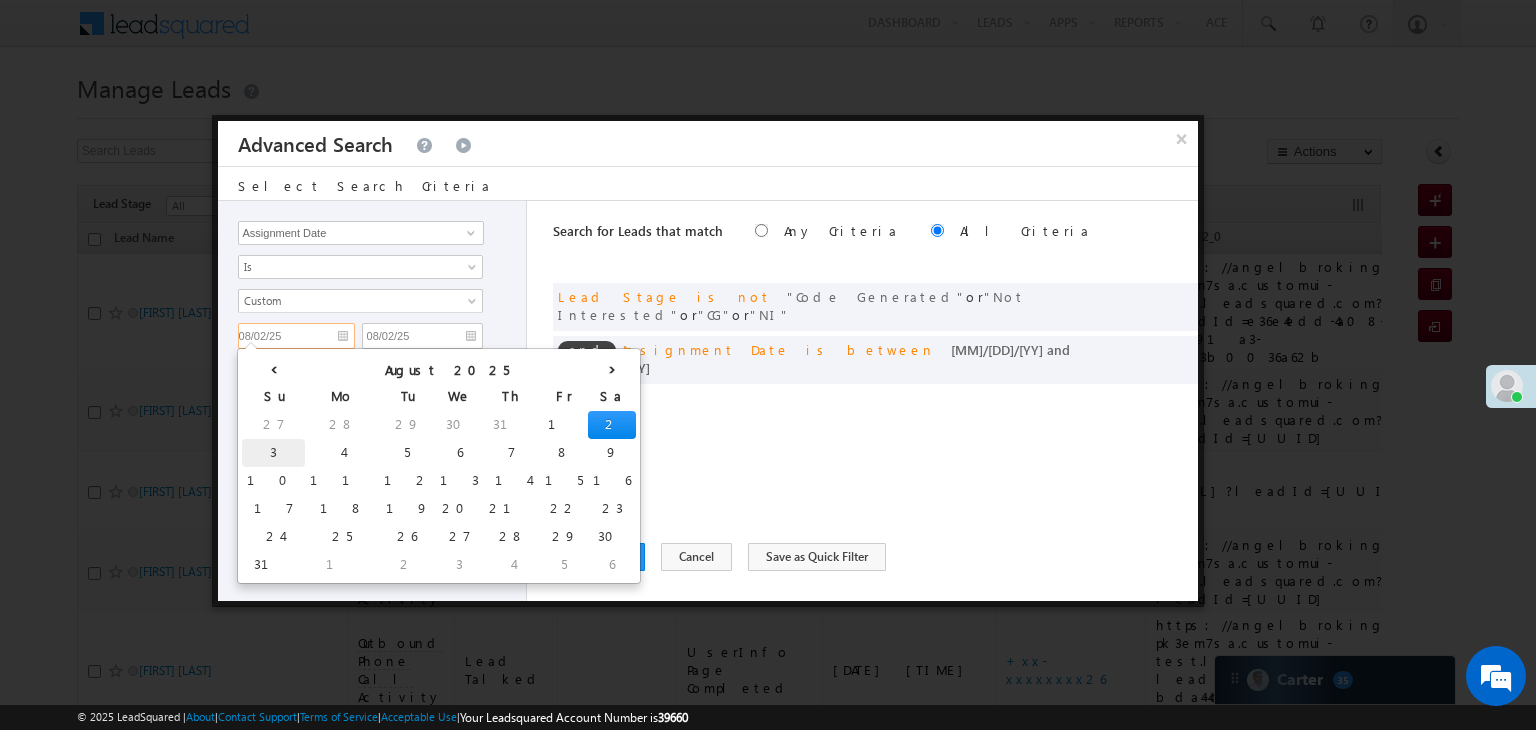 click on "3" at bounding box center (273, 453) 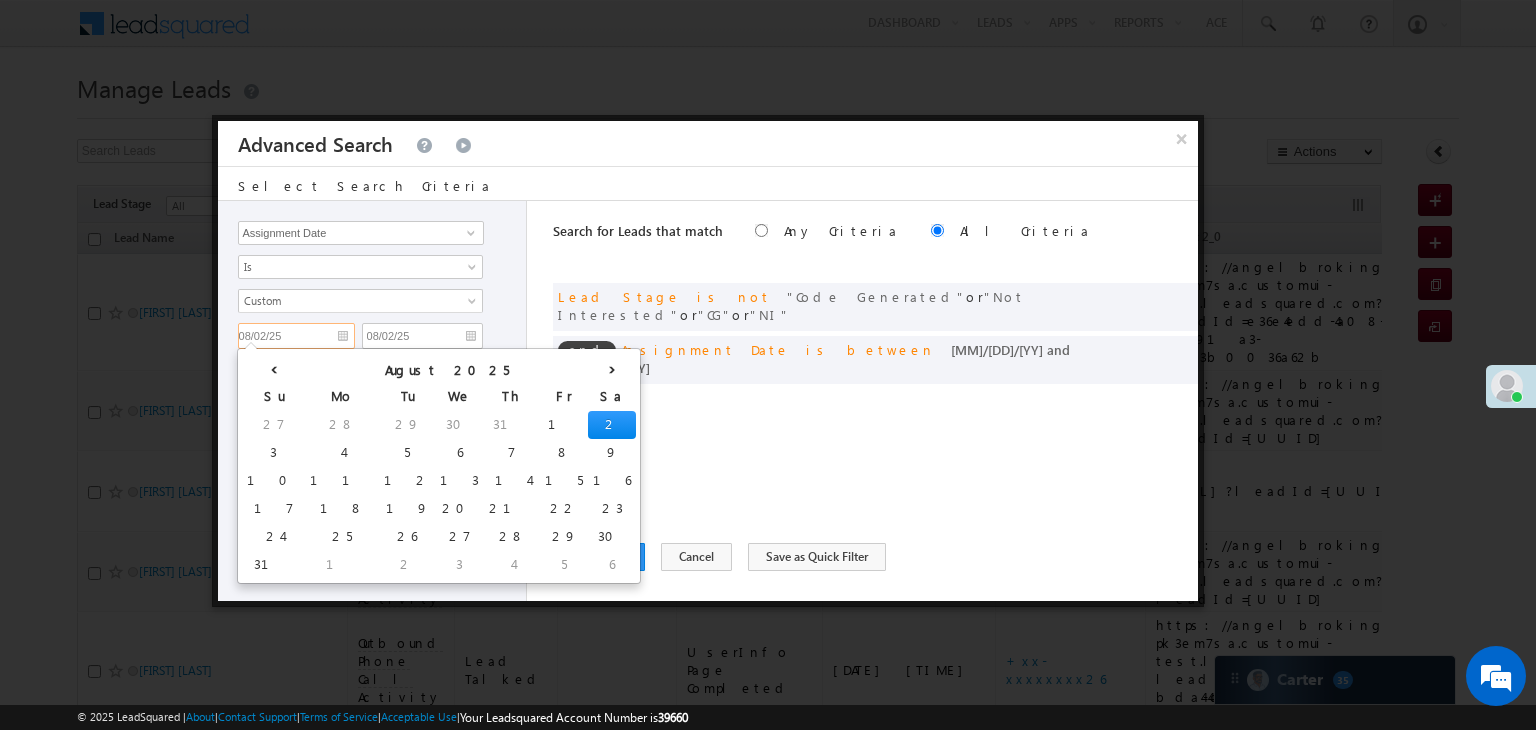type on "08/03/25" 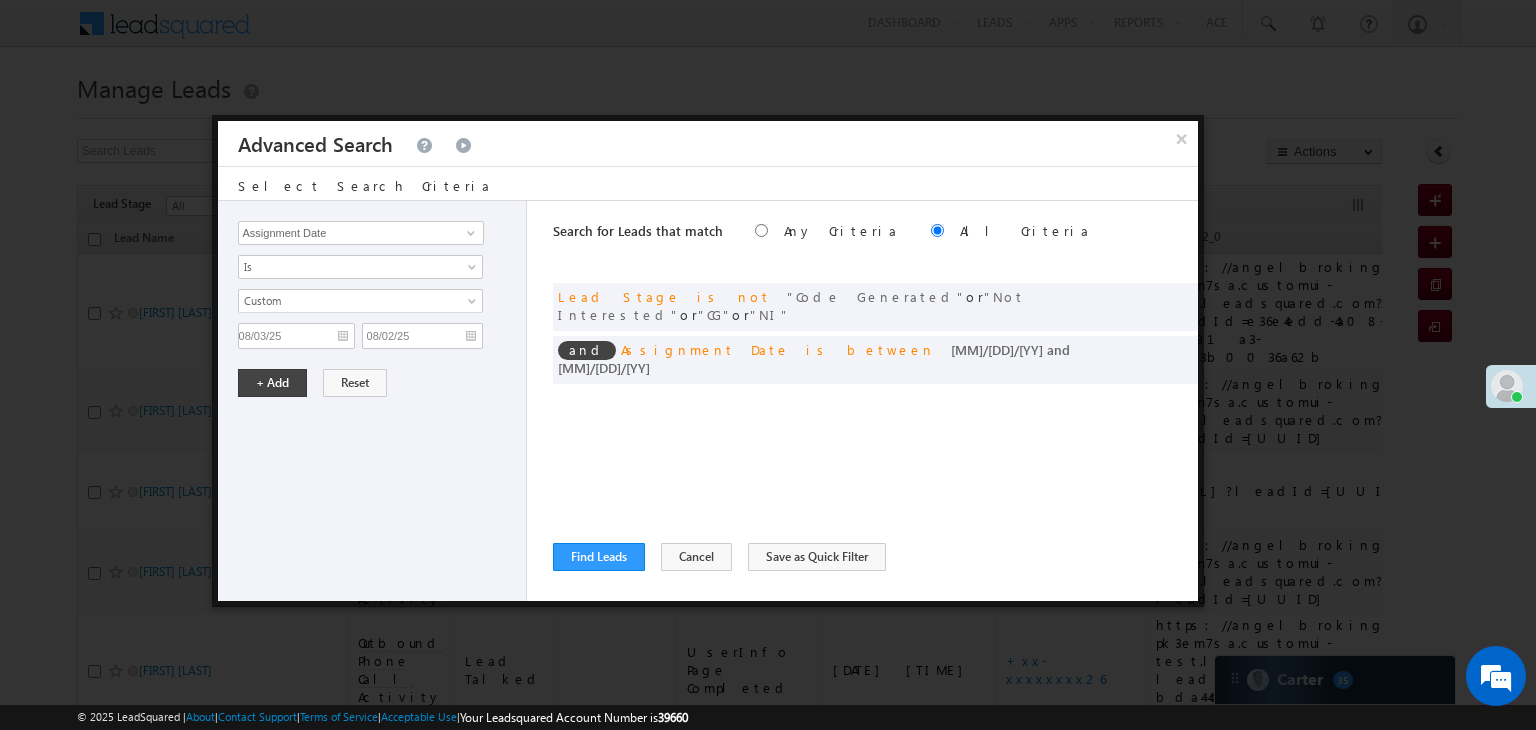 click on "All Time Custom Yesterday Today Tomorrow Last Week This Week Next Week Last Month This Month Next Month Last 7 Days Last 30 Days Last N Next N Days Custom Days Go [DATE] [DATE]" at bounding box center (360, 313) 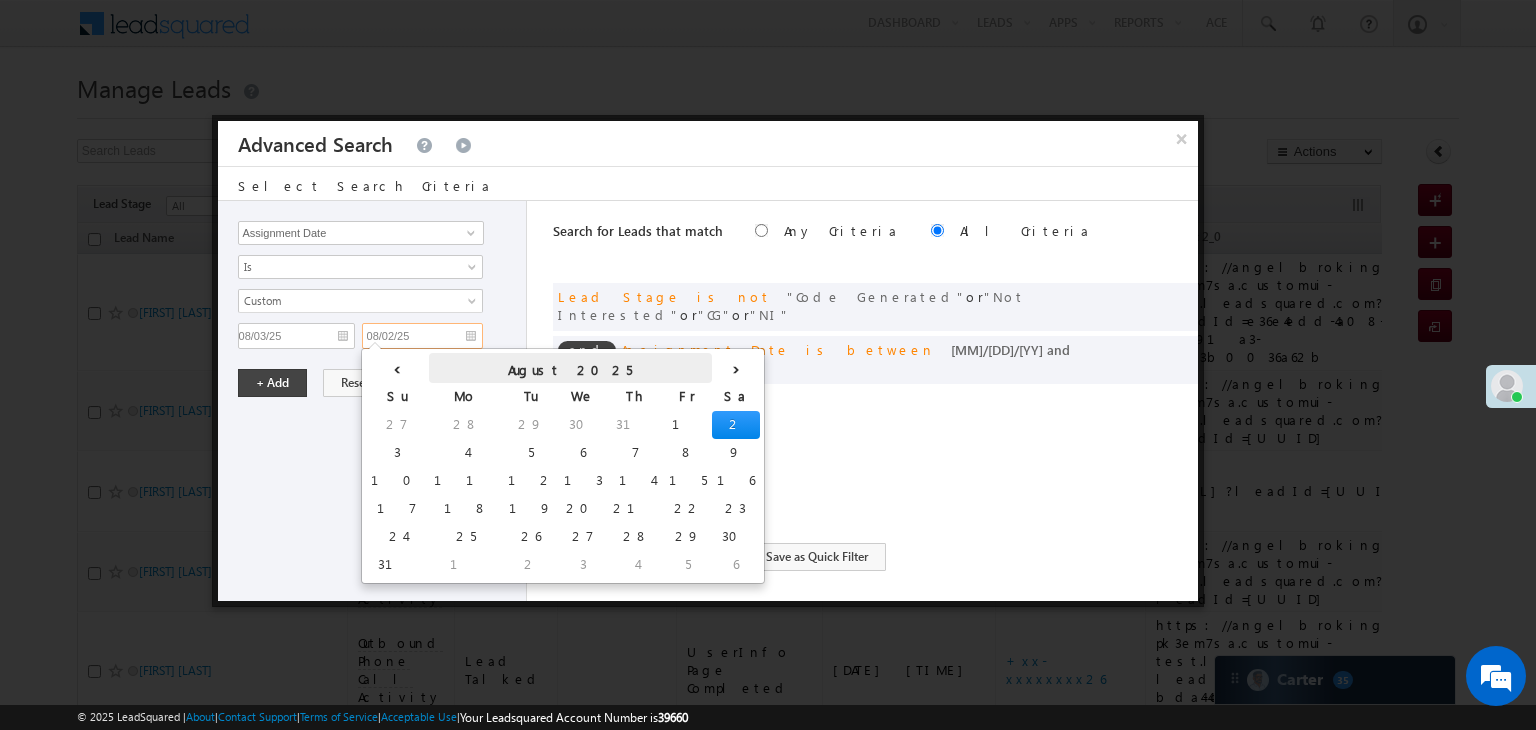 drag, startPoint x: 451, startPoint y: 333, endPoint x: 424, endPoint y: 366, distance: 42.638012 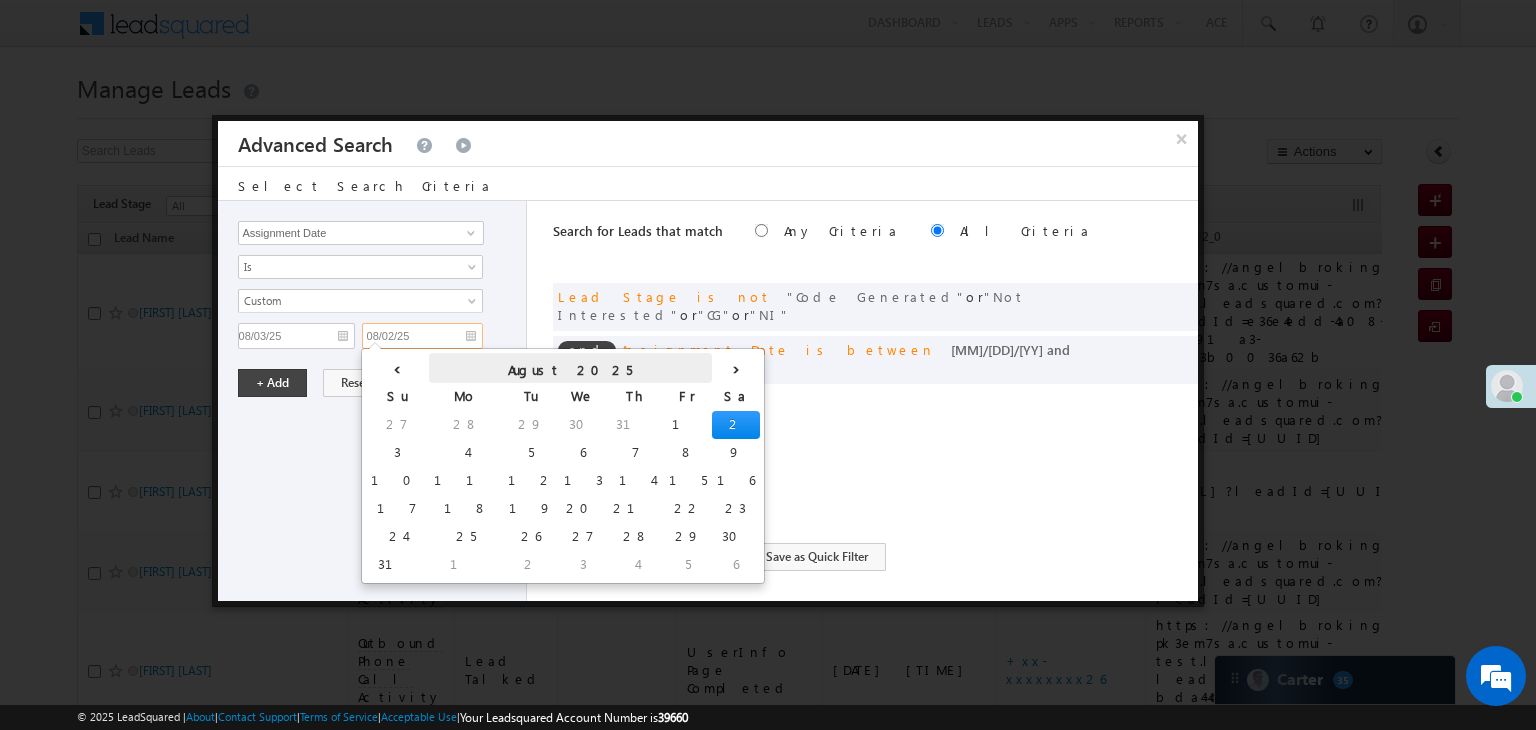 click on "08/02/25" at bounding box center [422, 336] 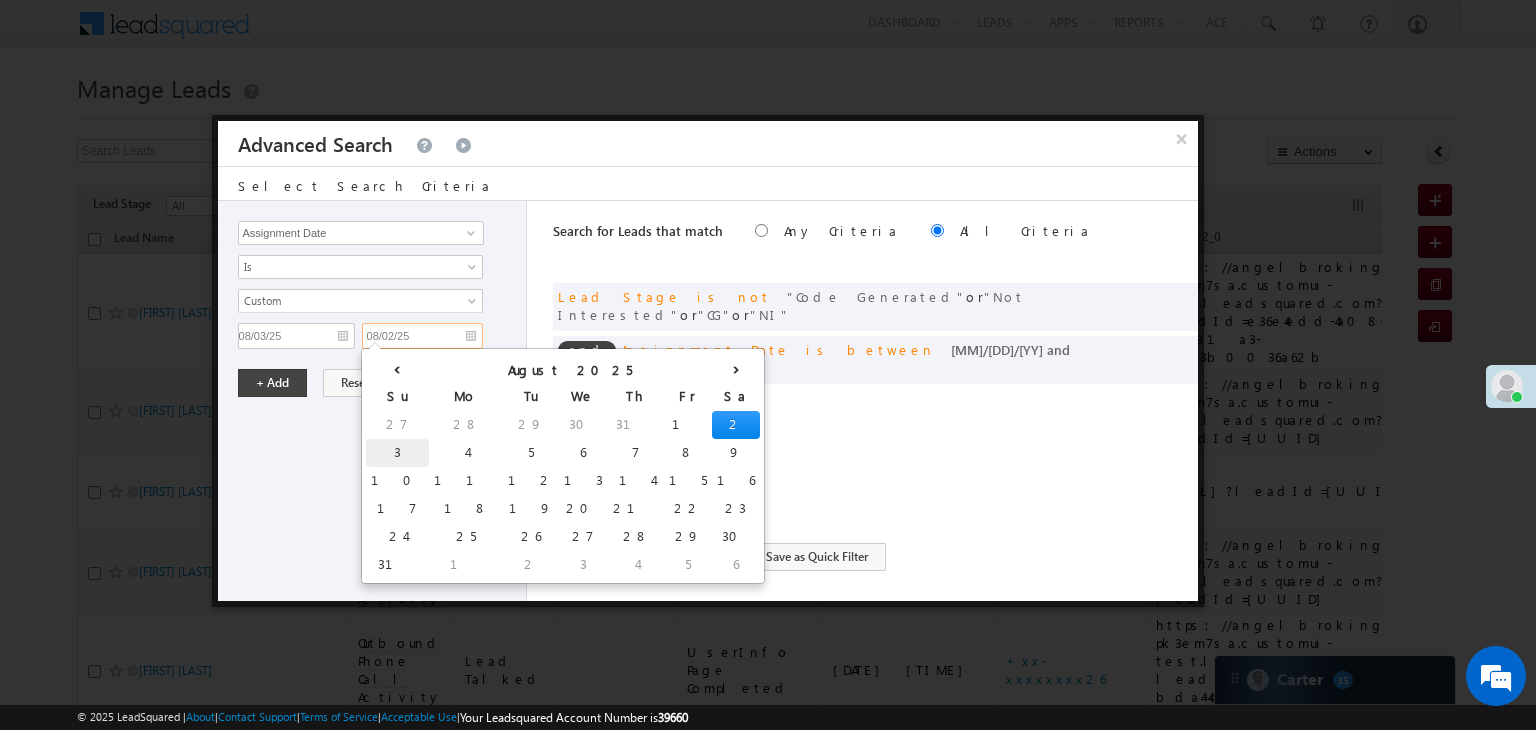 click on "3" at bounding box center [397, 453] 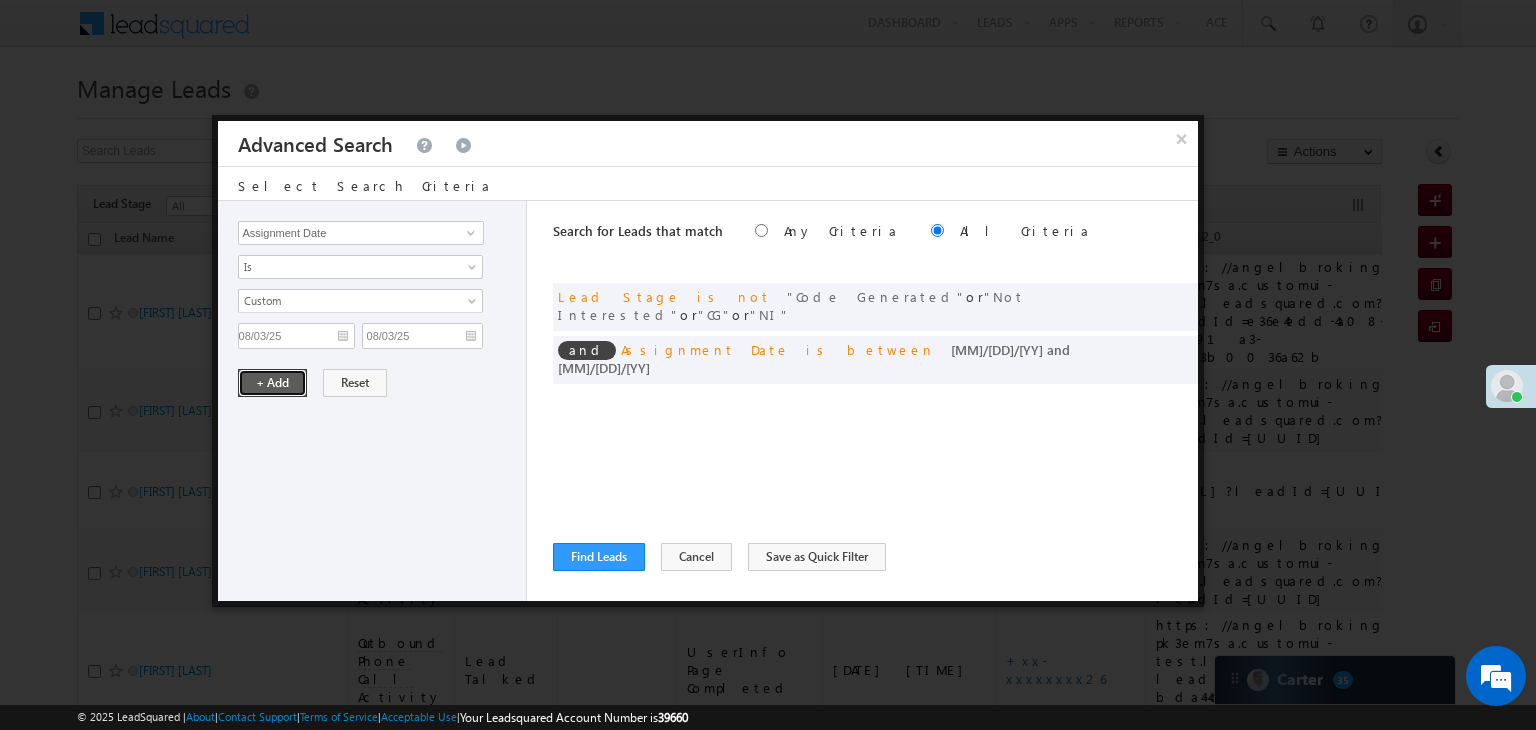 click on "+ Add" at bounding box center (272, 383) 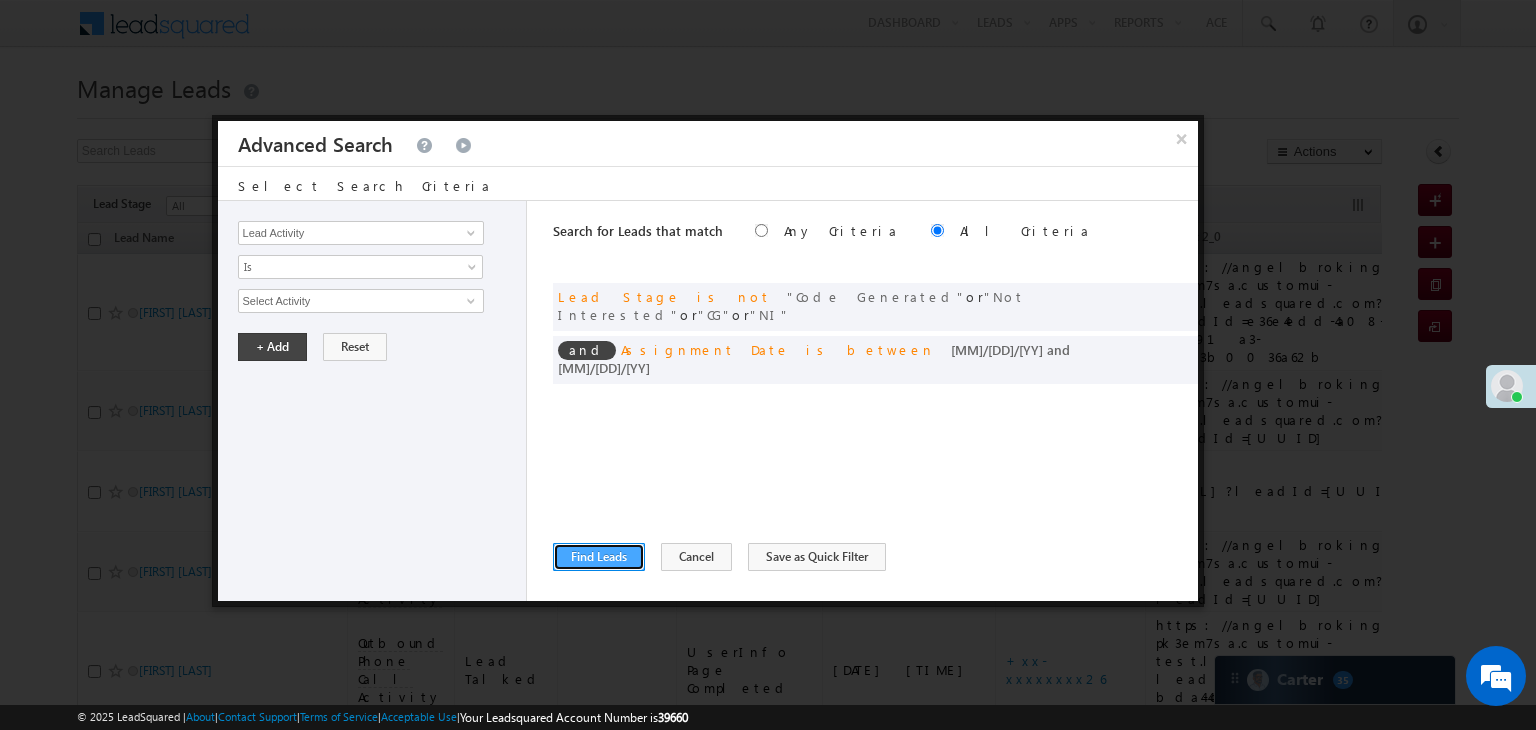 click on "Find Leads" at bounding box center [599, 557] 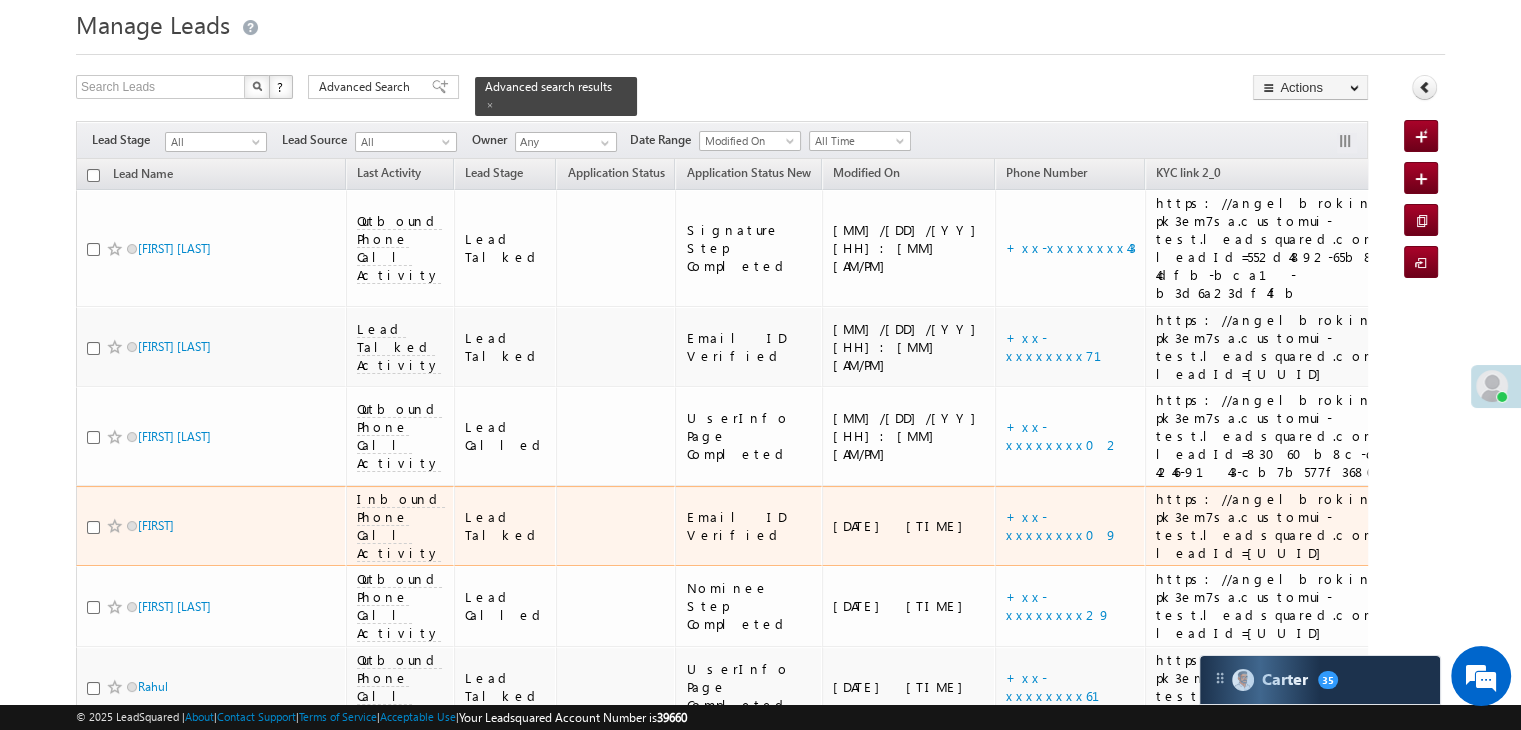 scroll, scrollTop: 0, scrollLeft: 0, axis: both 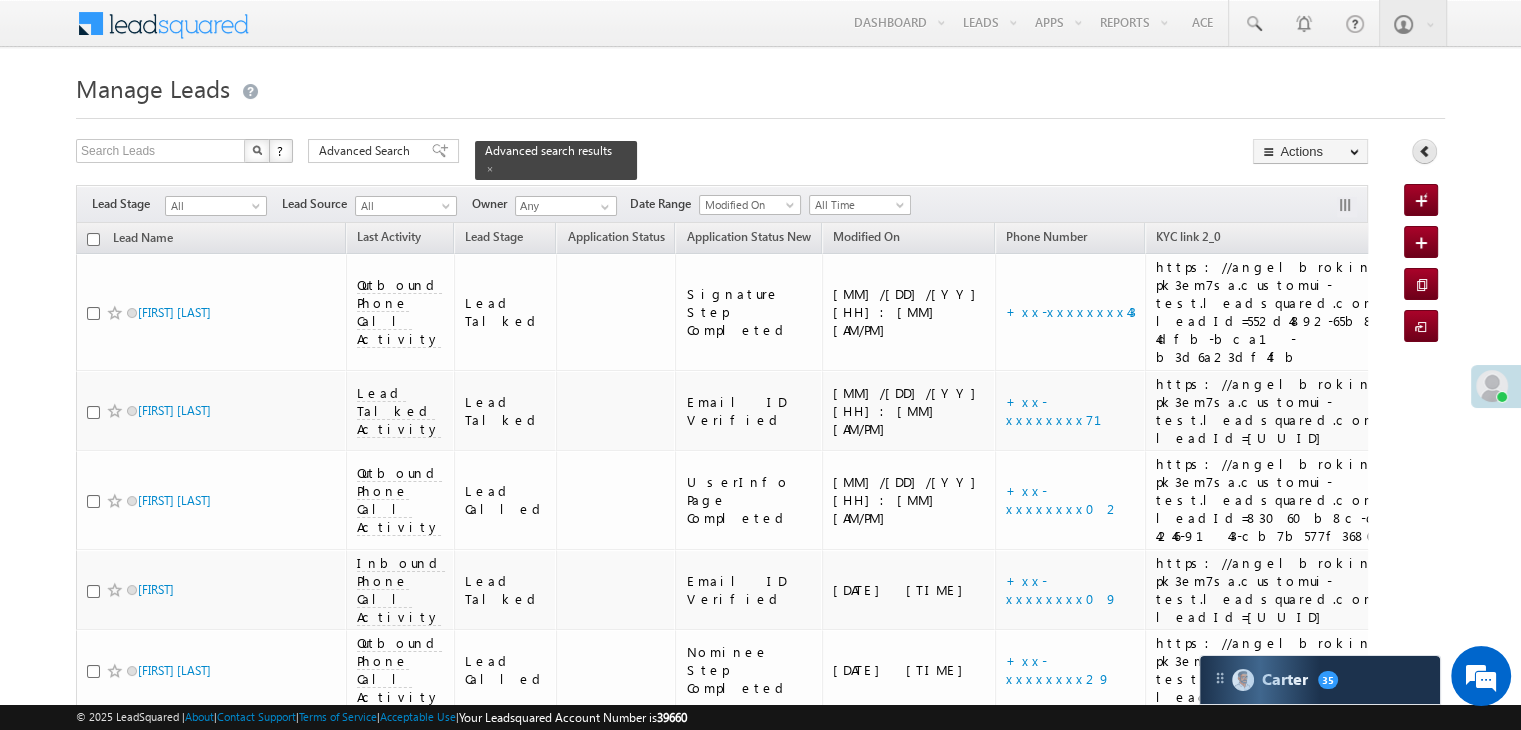 click at bounding box center [1425, 151] 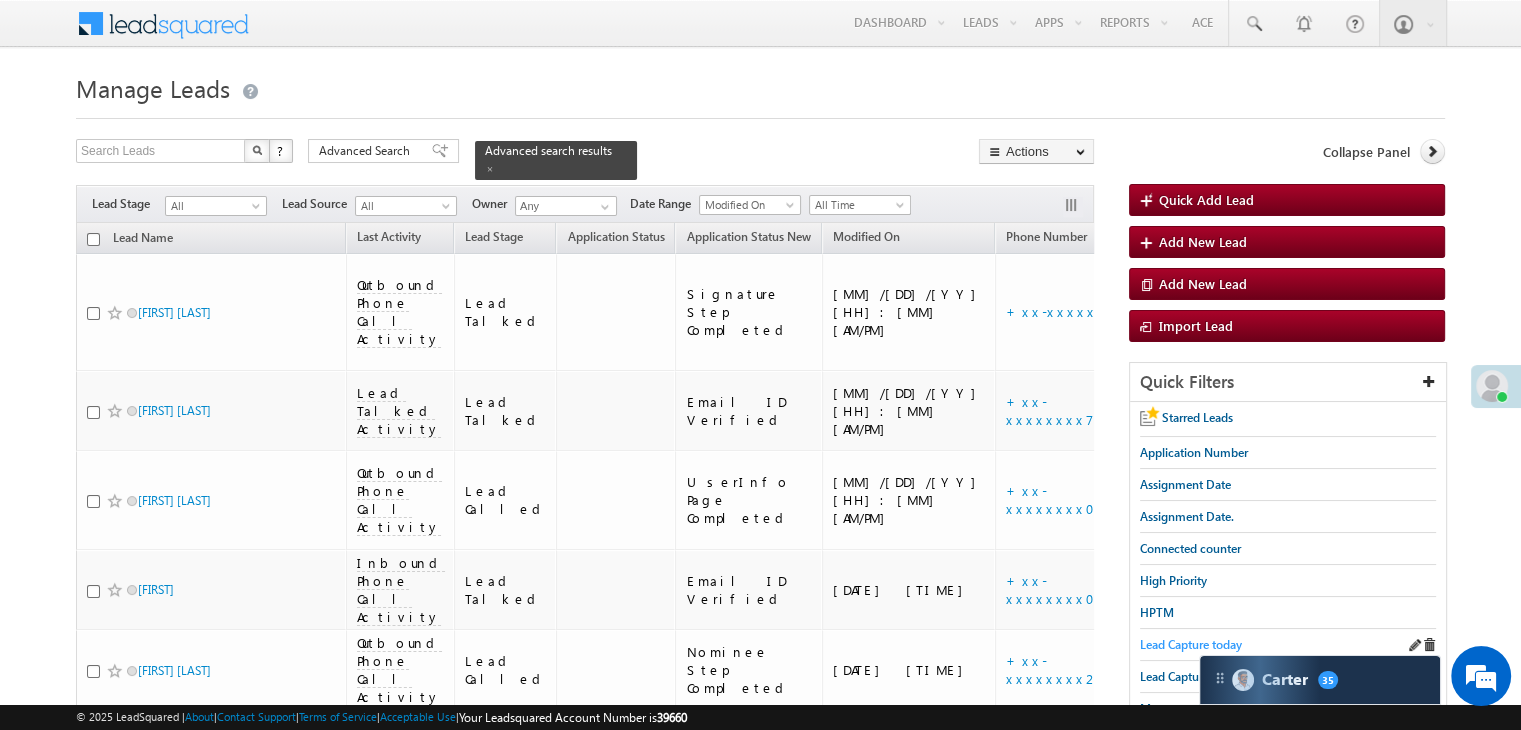 click on "Lead Capture today" at bounding box center (1191, 644) 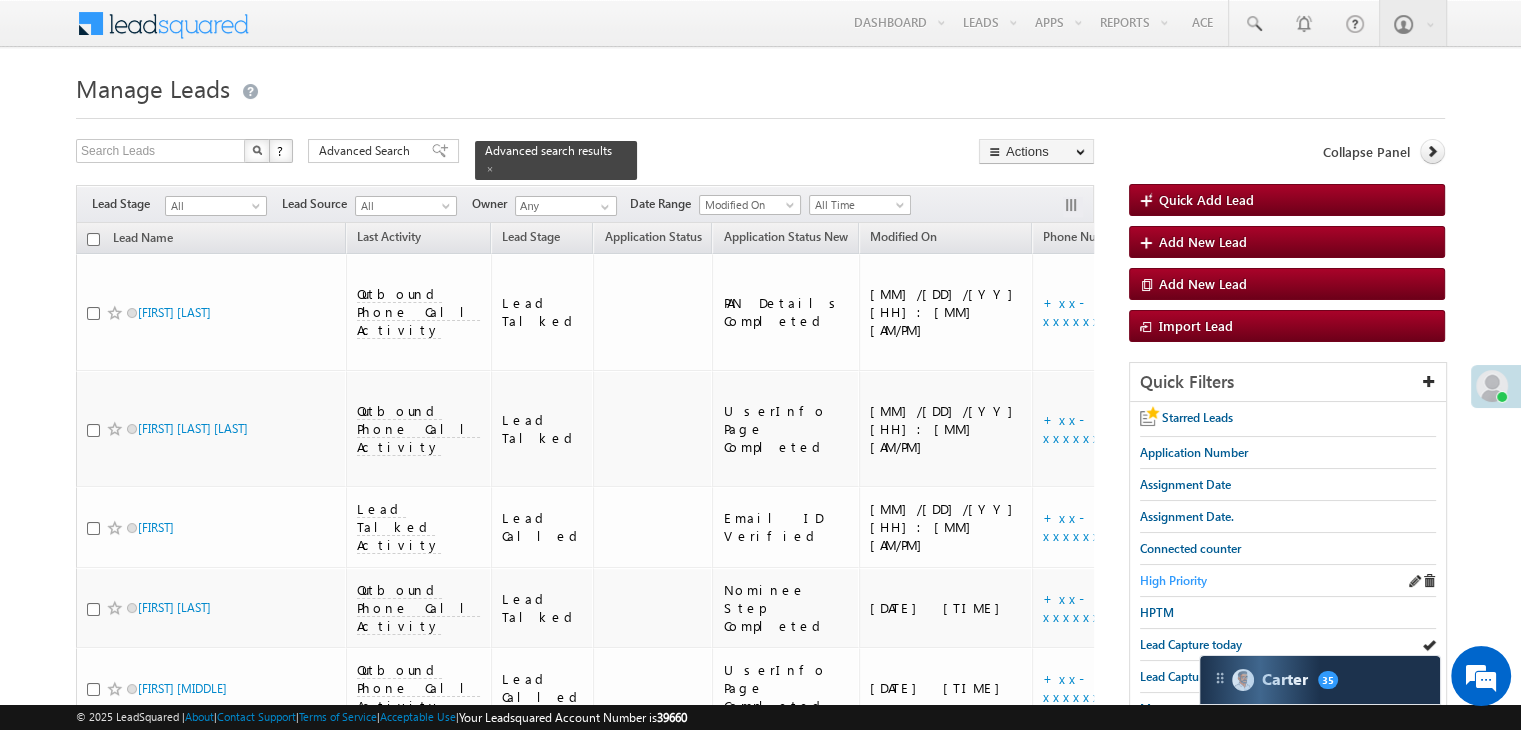 click on "High Priority" at bounding box center (1173, 580) 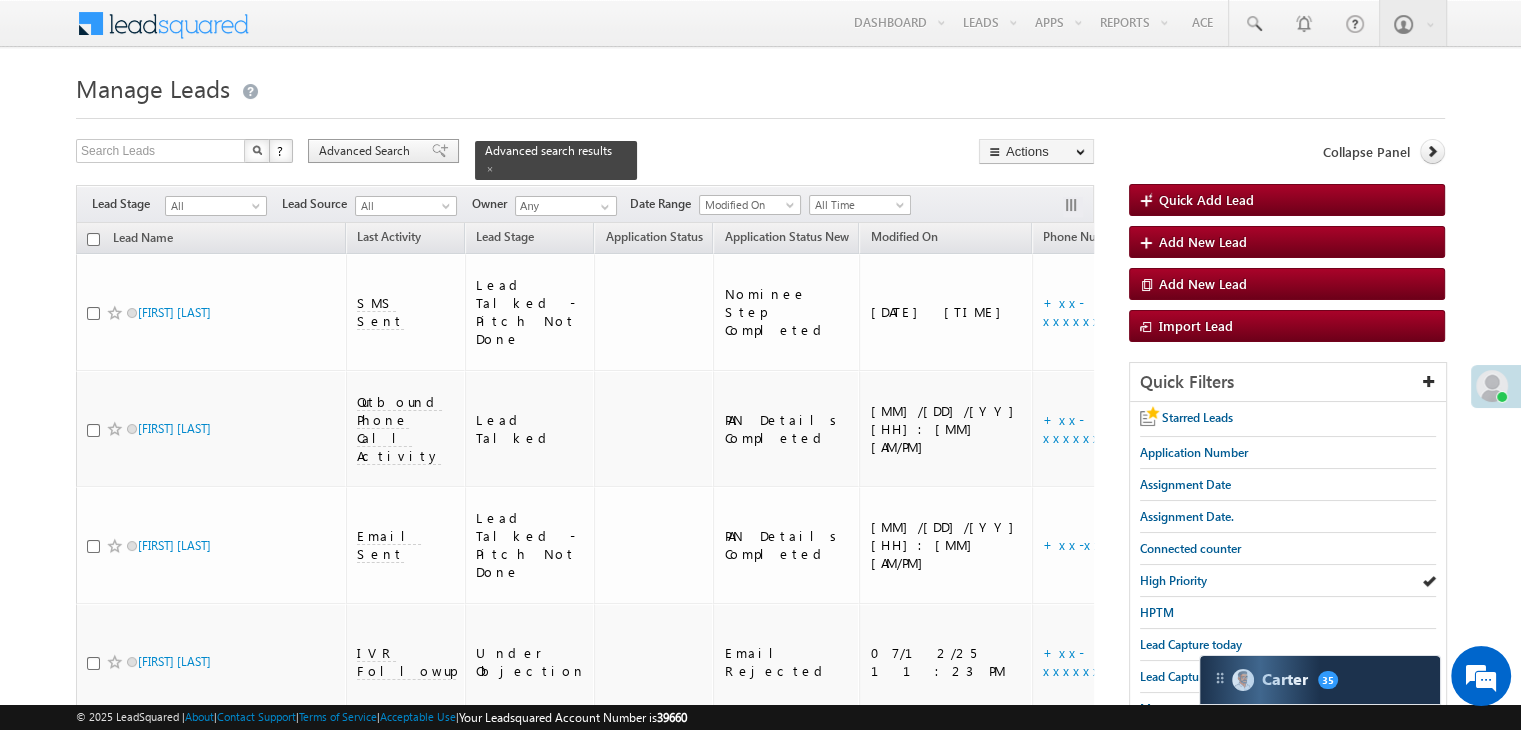 click on "Advanced Search" at bounding box center [367, 151] 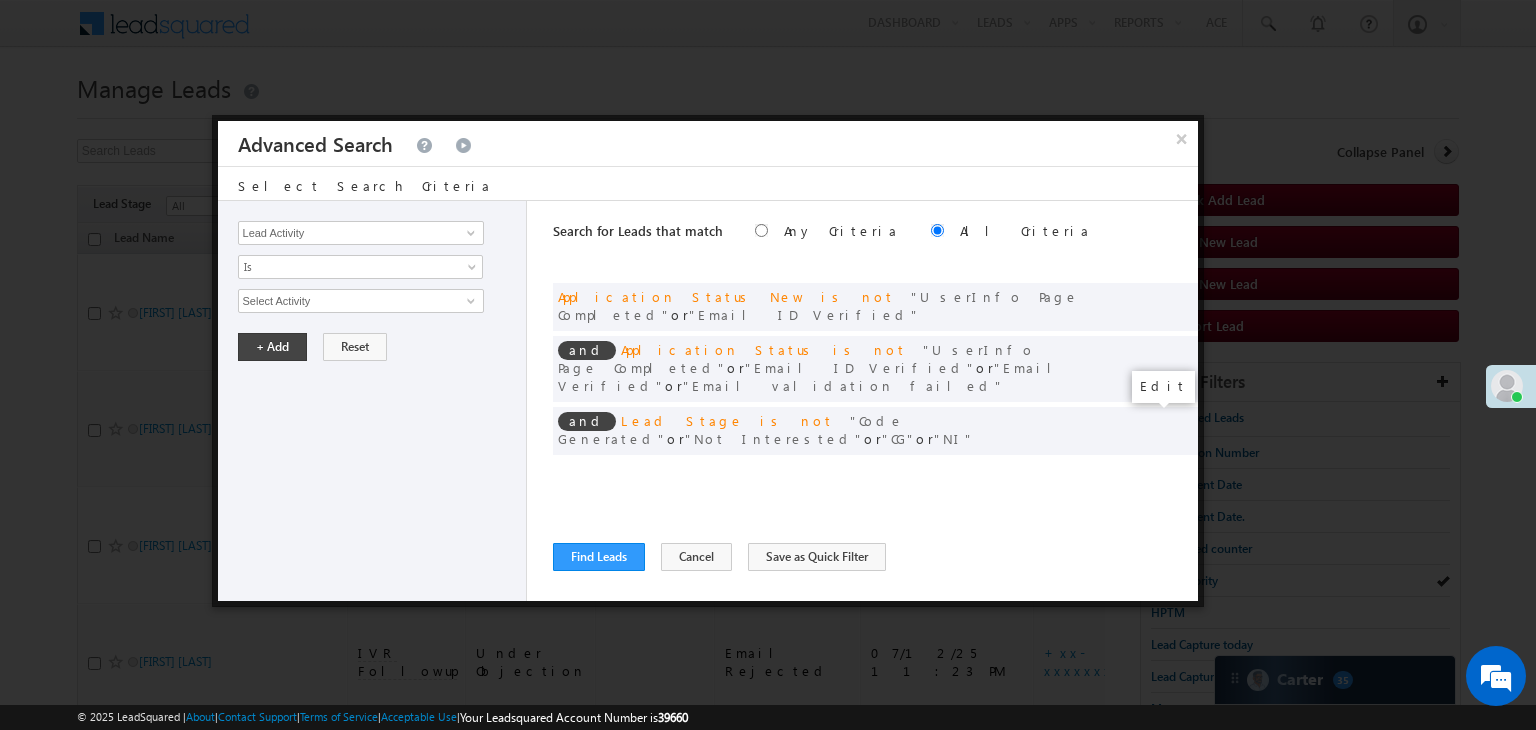 click at bounding box center [1152, 472] 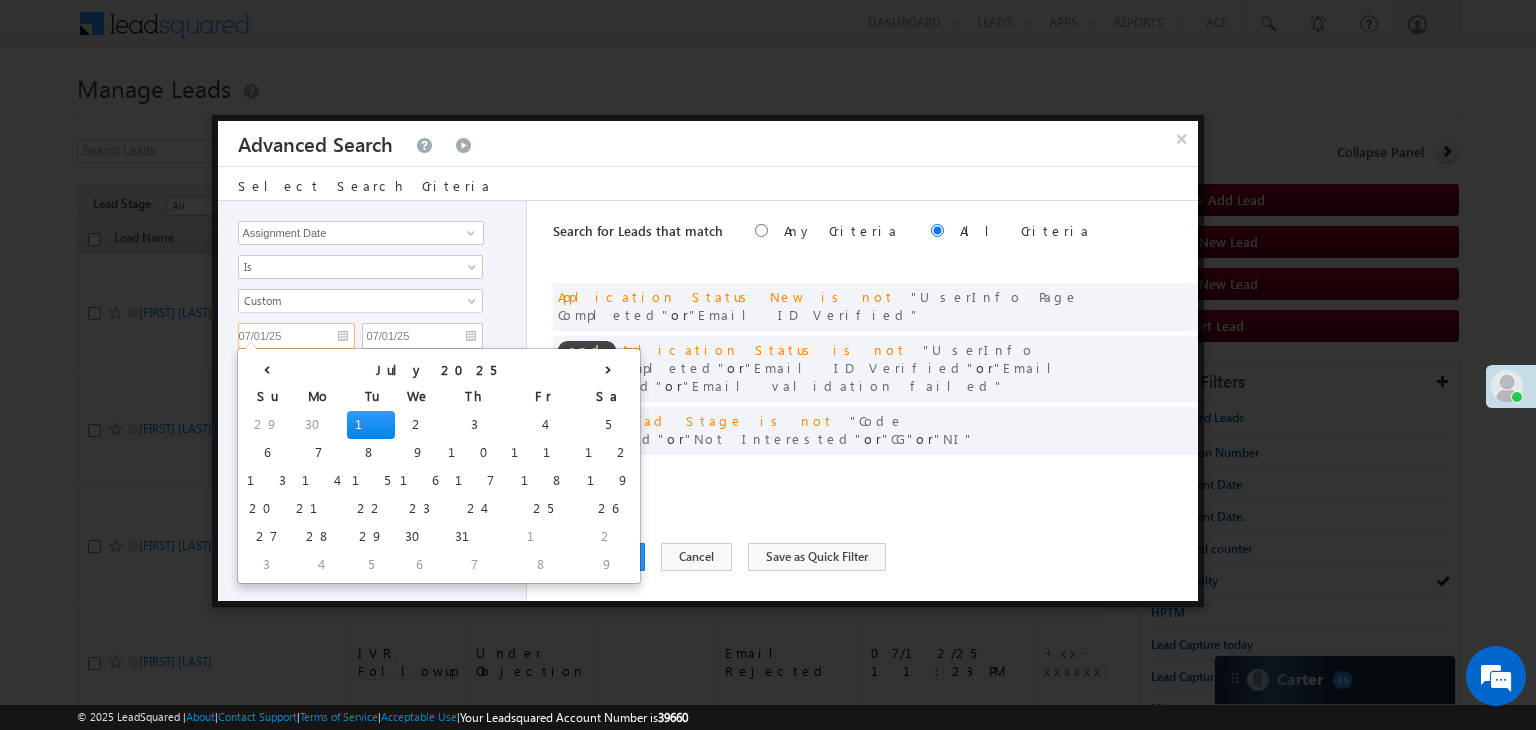 click on "07/01/25" at bounding box center (296, 336) 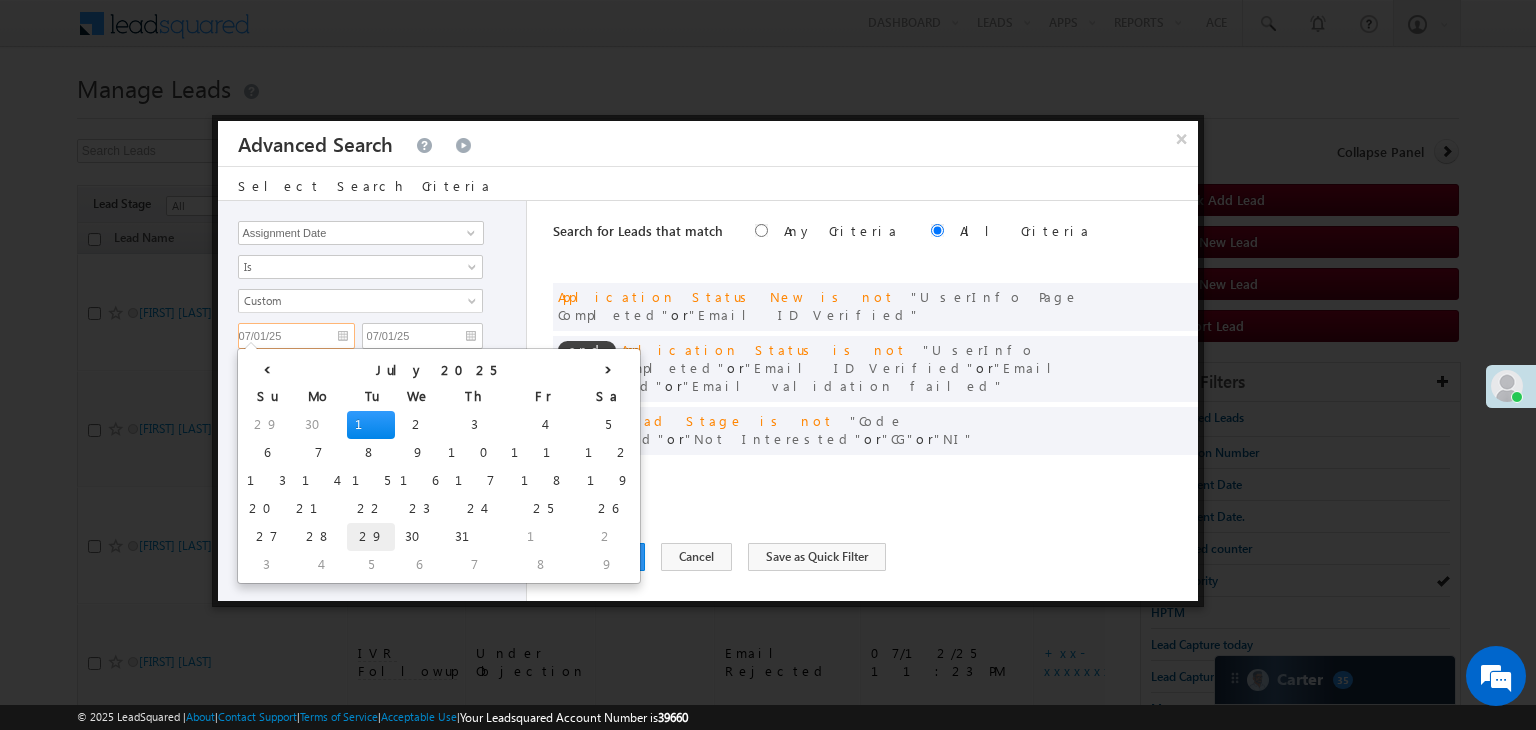 click on "29" at bounding box center [371, 537] 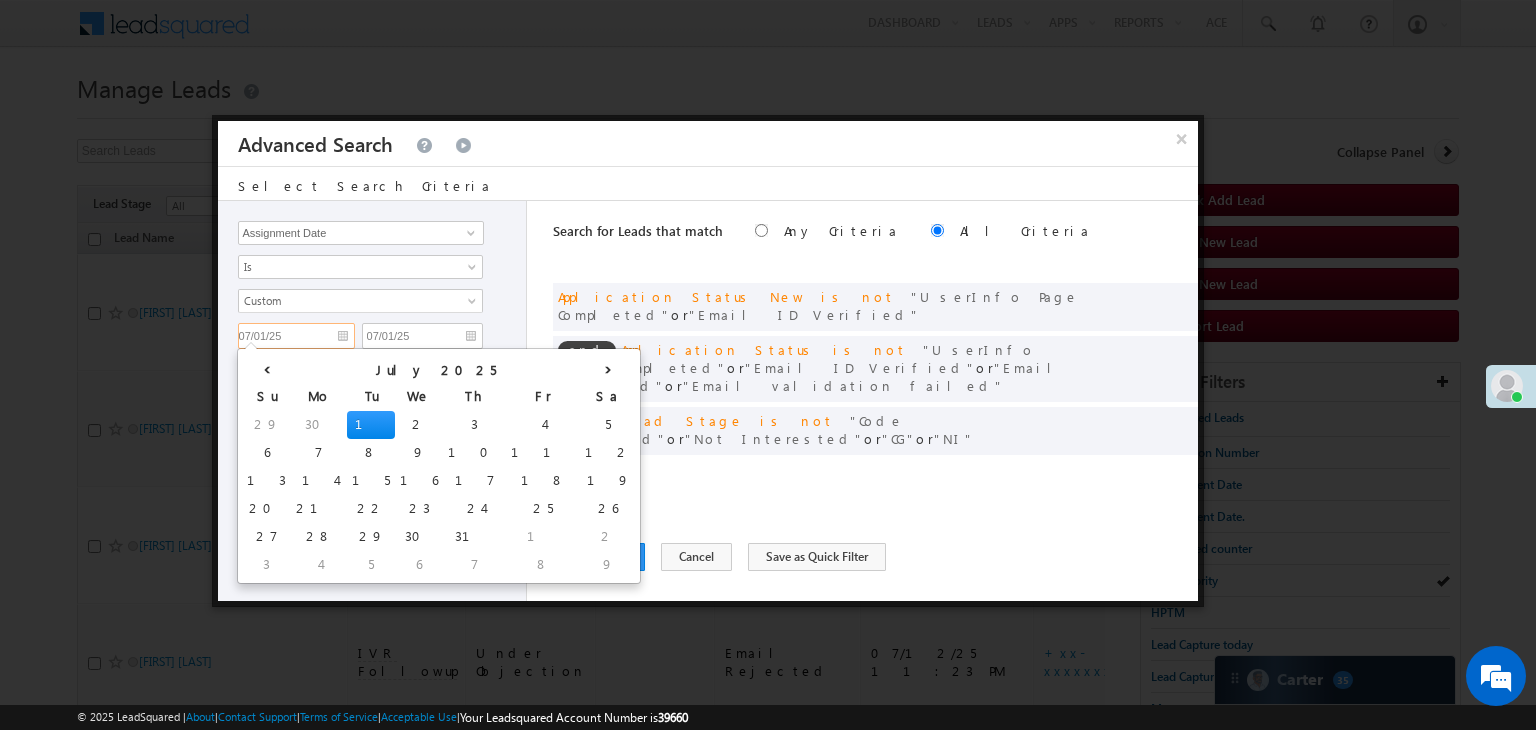 type on "[DATE]" 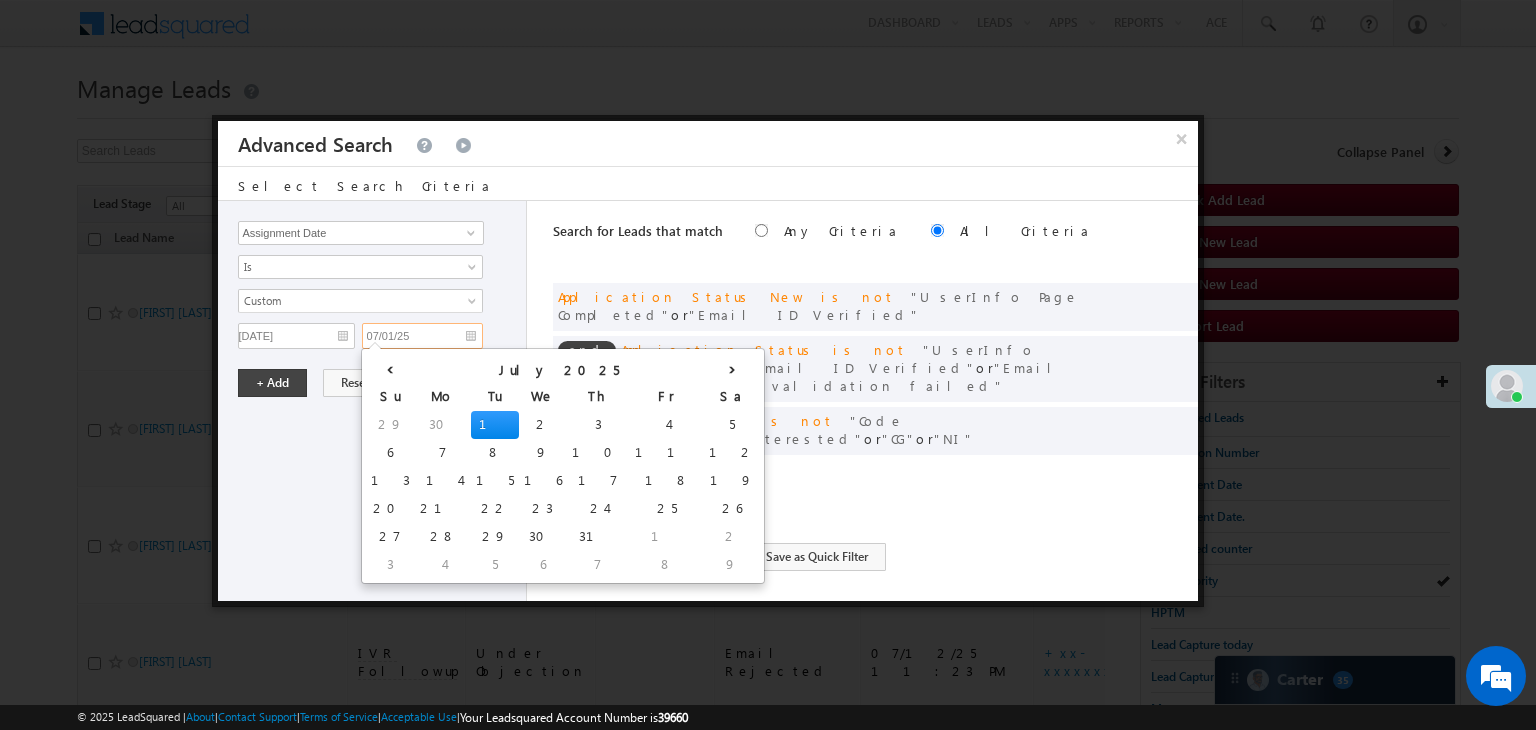 click on "07/01/25" at bounding box center [422, 336] 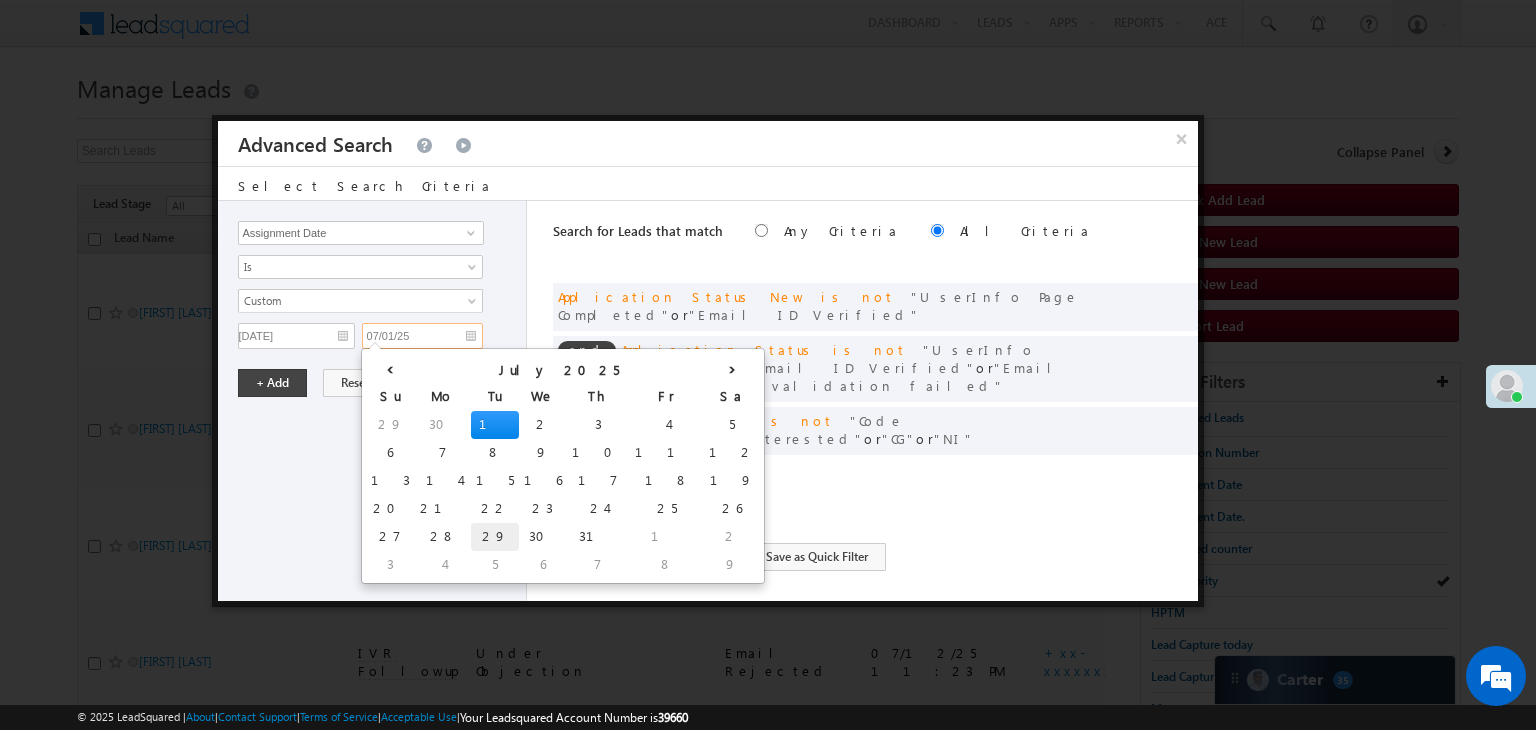 click on "29" at bounding box center (495, 537) 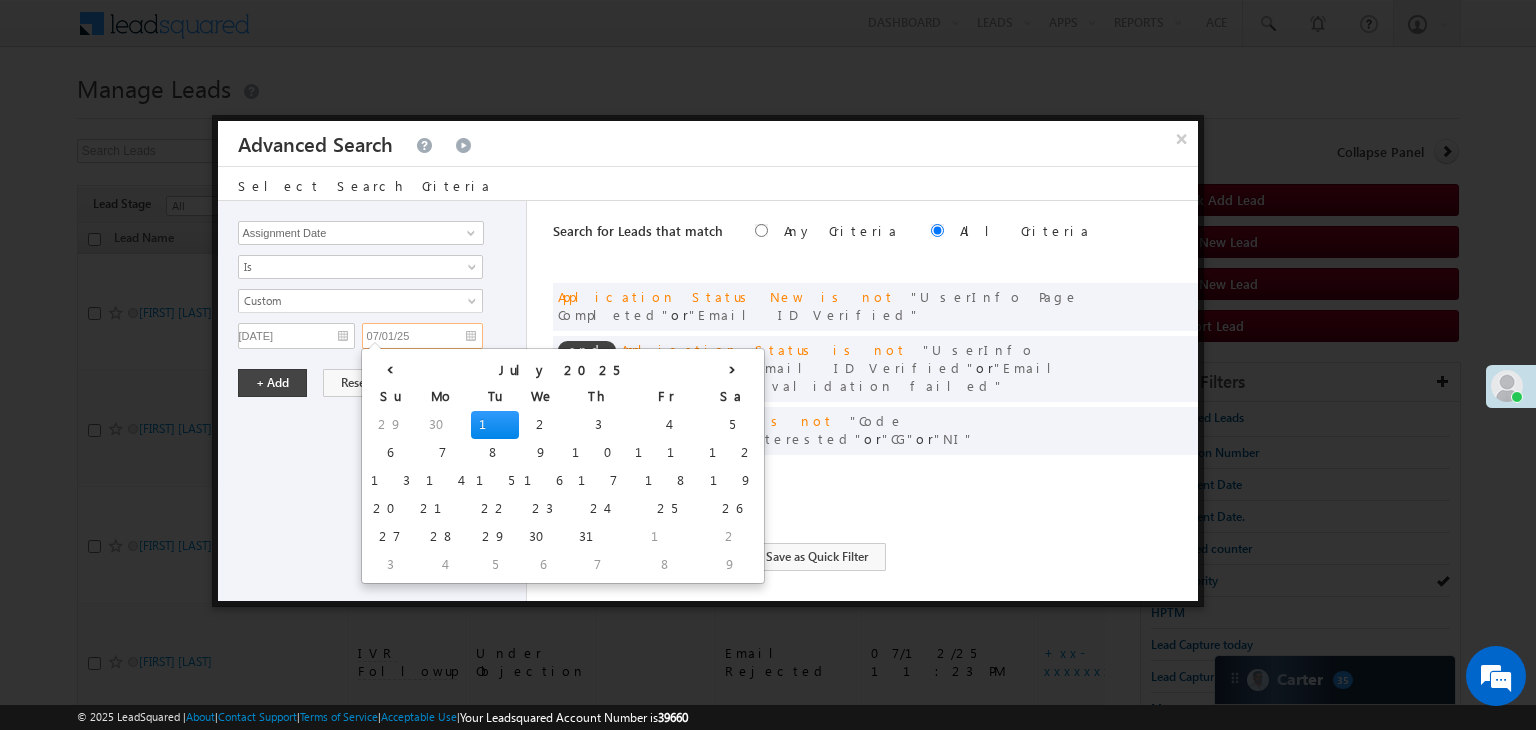 type on "[DATE]" 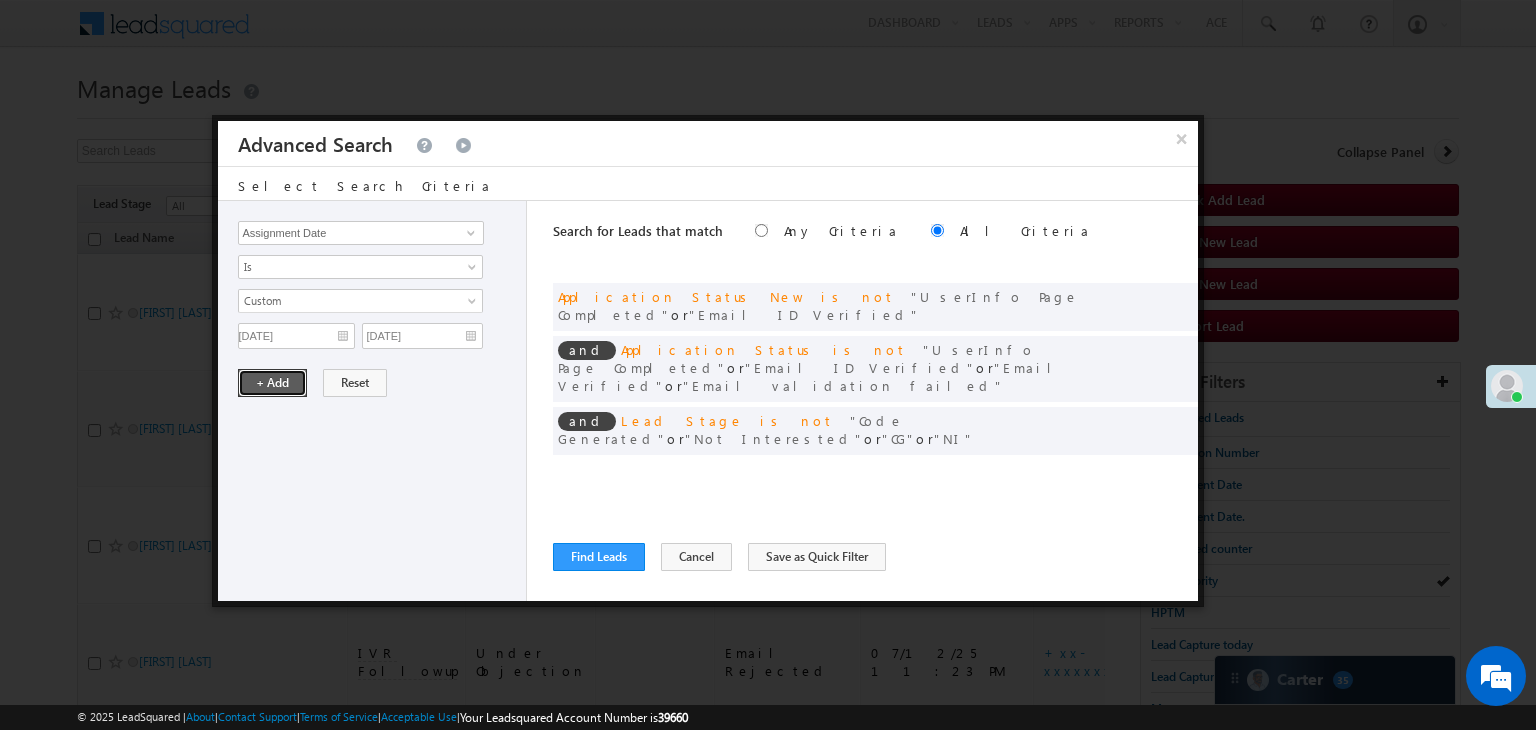 click on "+ Add" at bounding box center (272, 383) 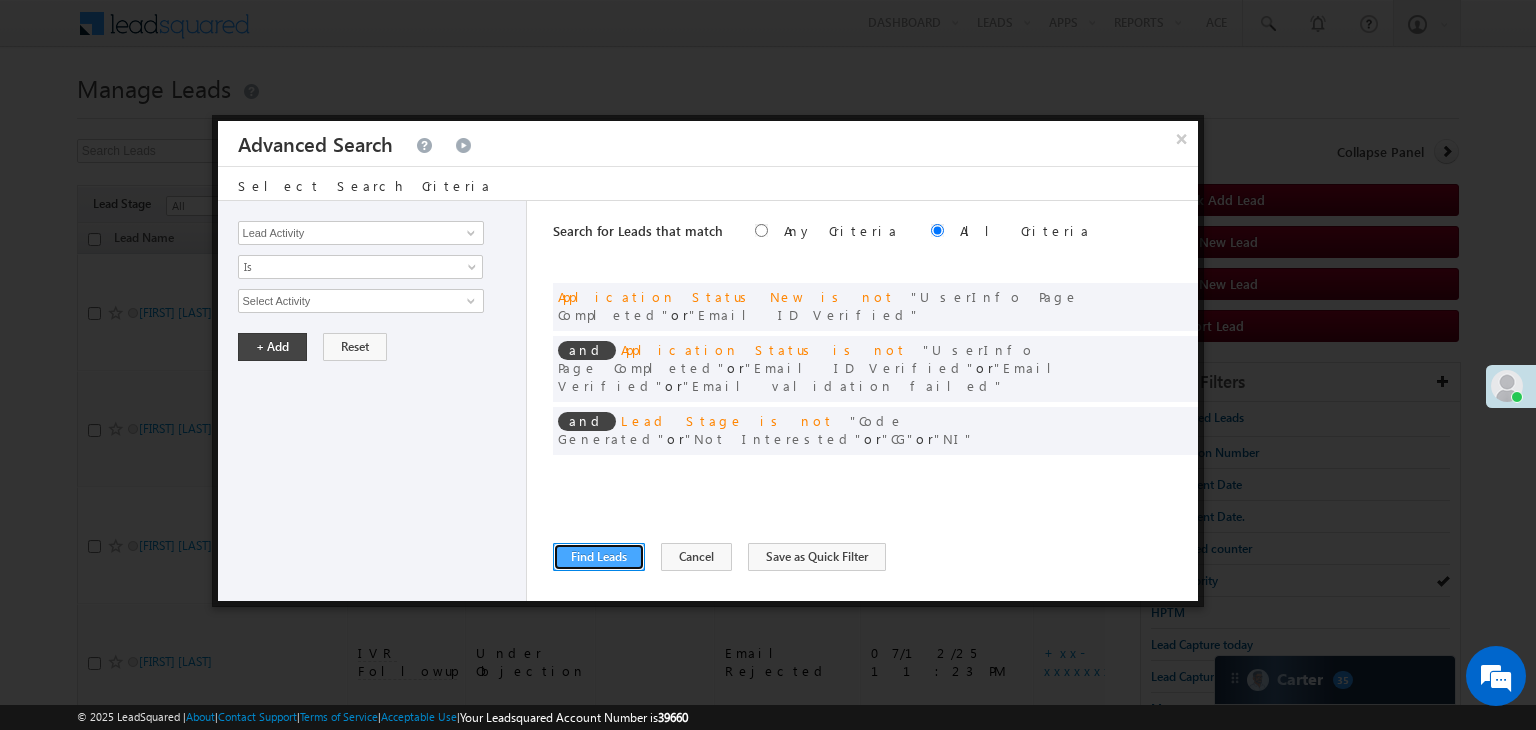 click on "Find Leads" at bounding box center (599, 557) 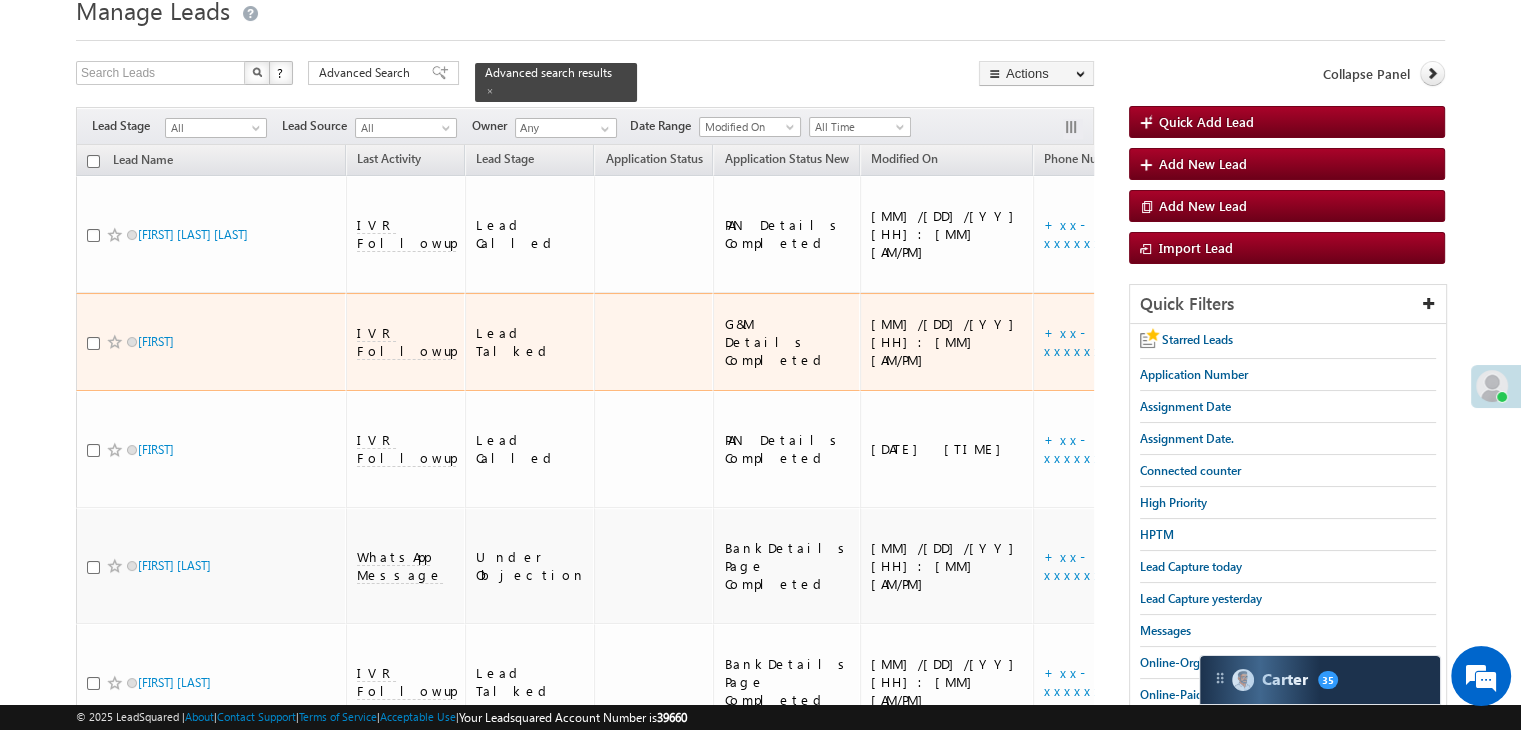 scroll, scrollTop: 100, scrollLeft: 0, axis: vertical 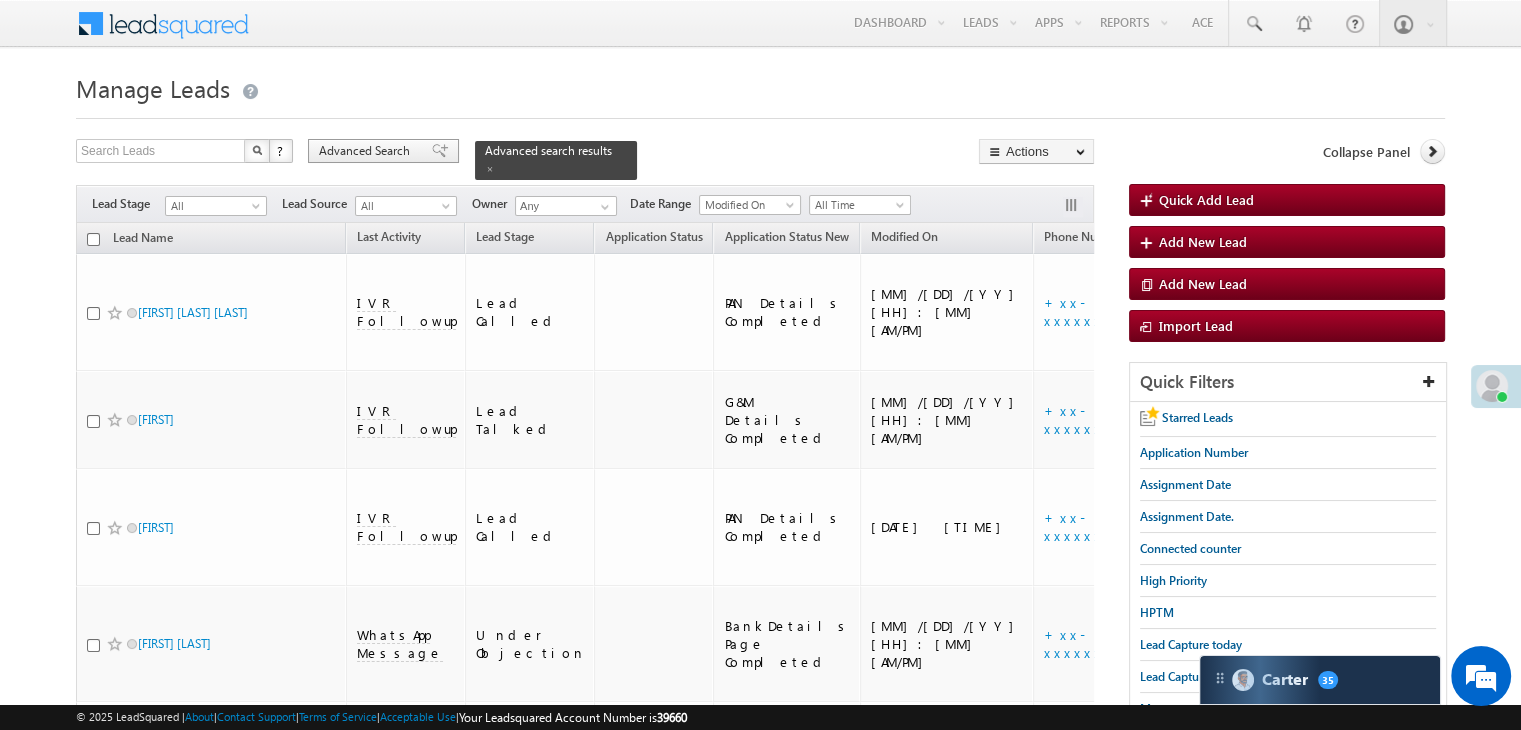 click on "Advanced Search" at bounding box center (367, 151) 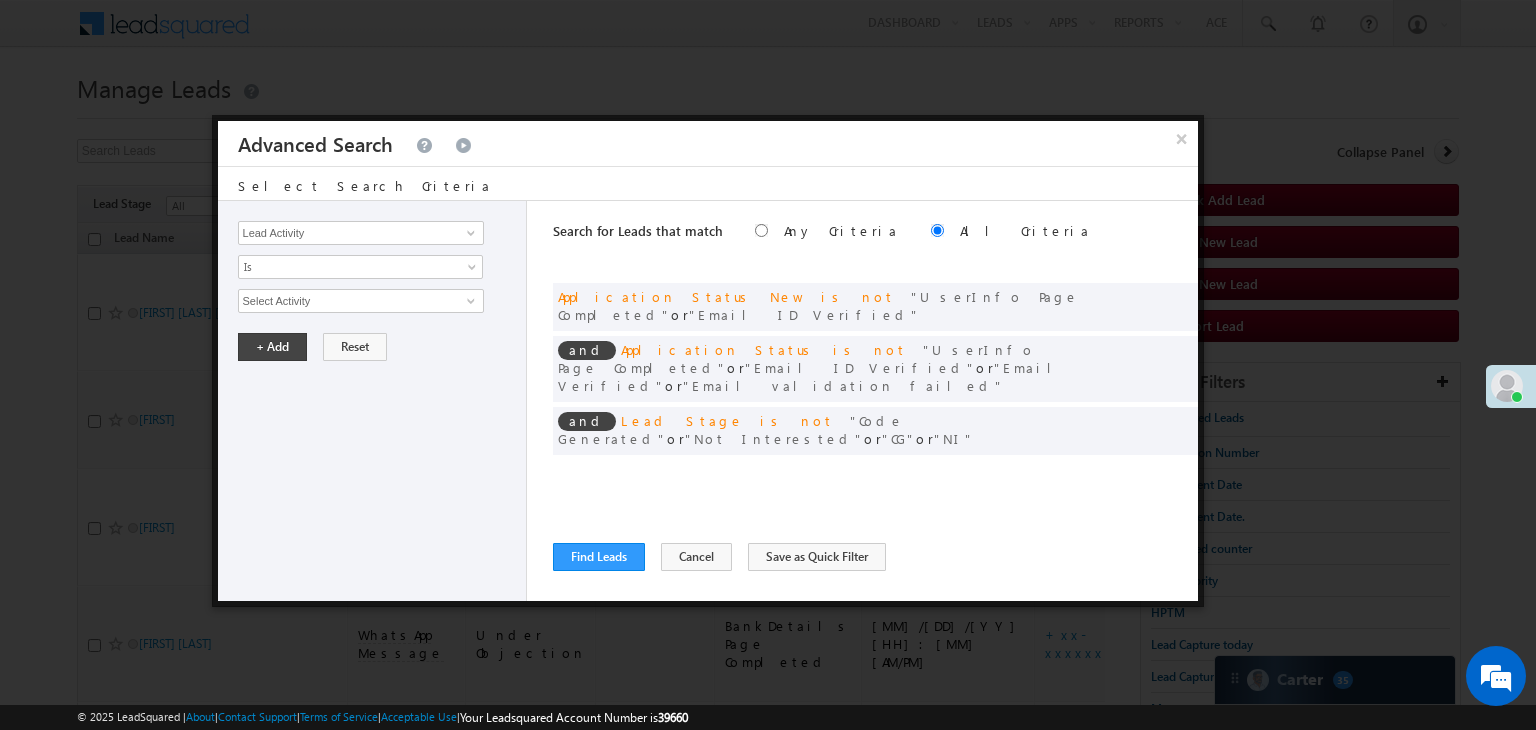 click at bounding box center (1152, 472) 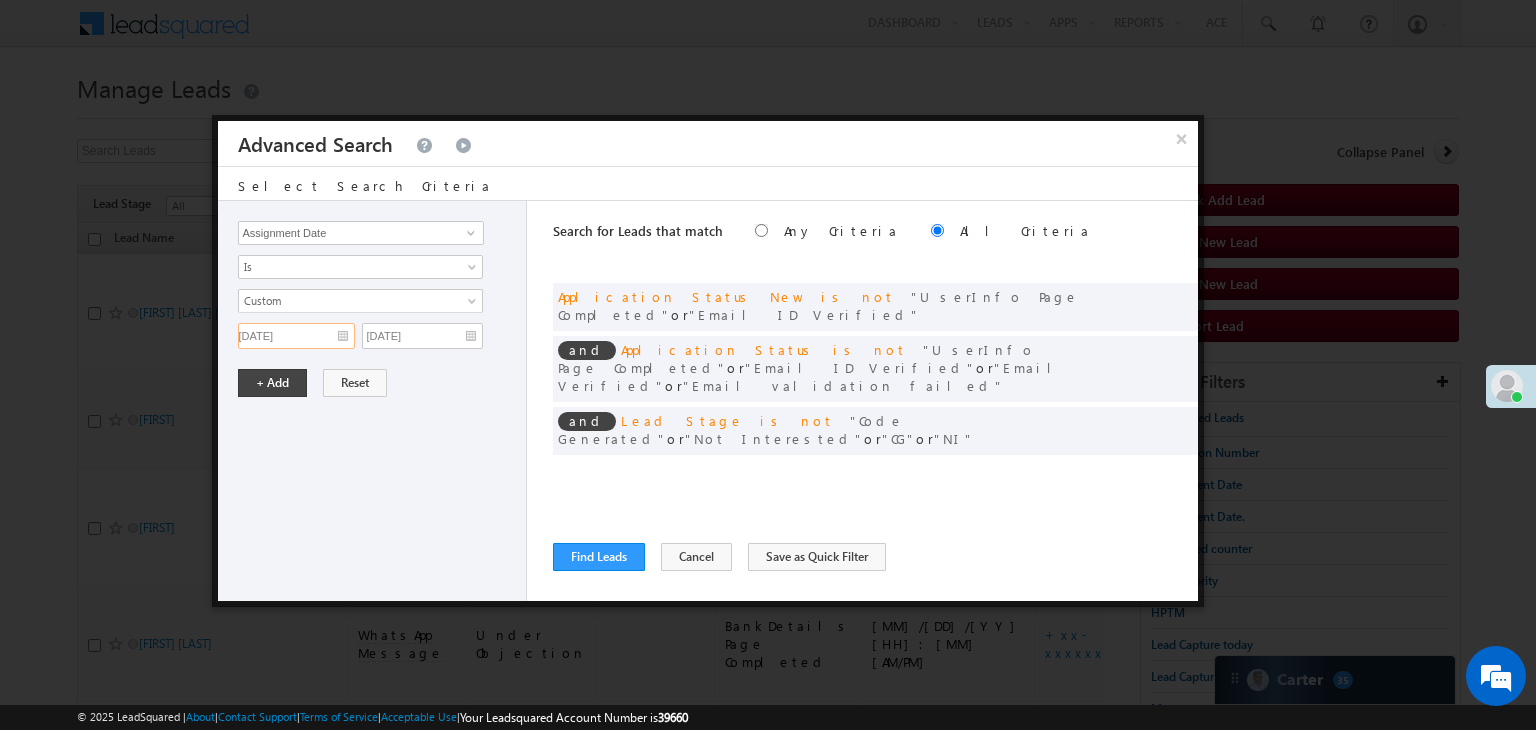 click on "[DATE]" at bounding box center [296, 336] 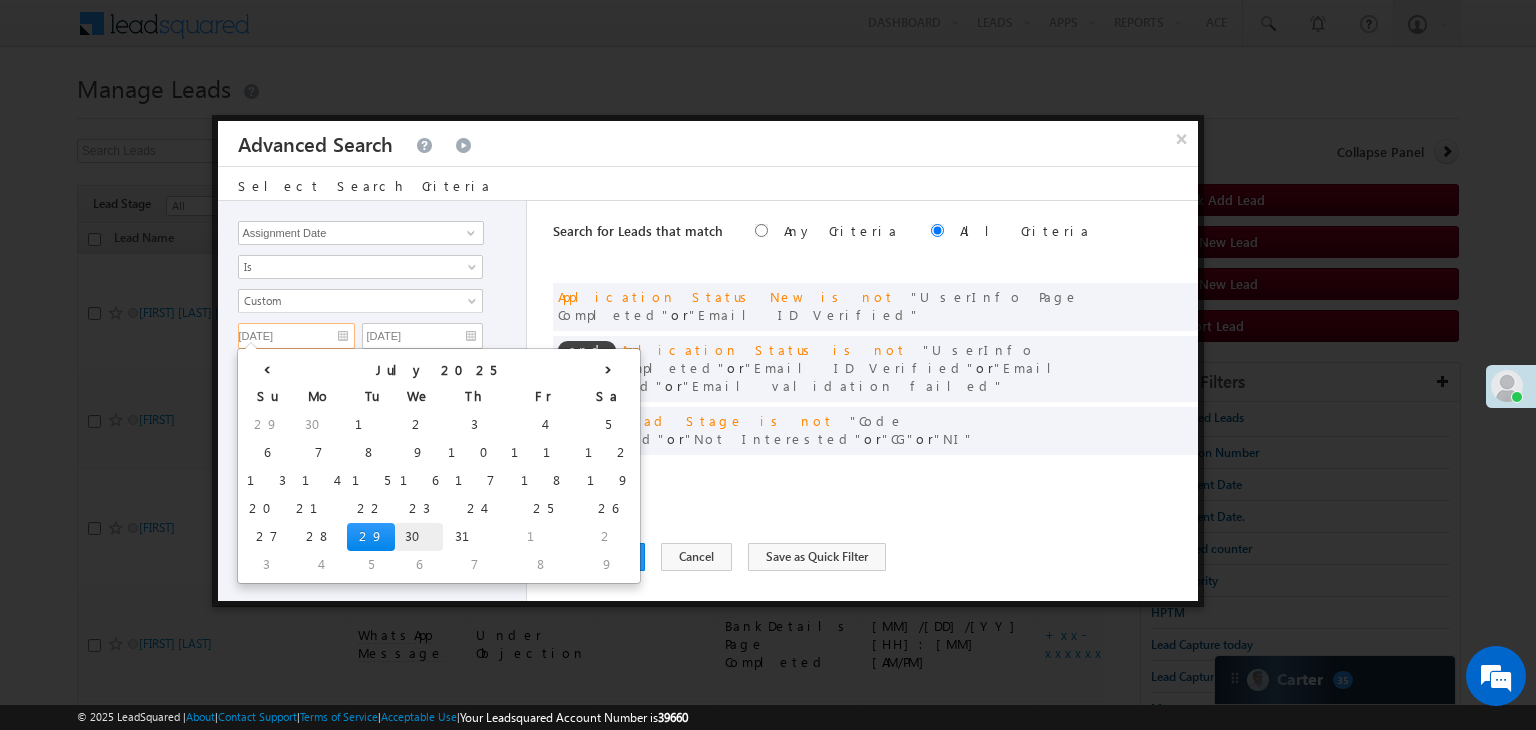 click on "30" at bounding box center (419, 537) 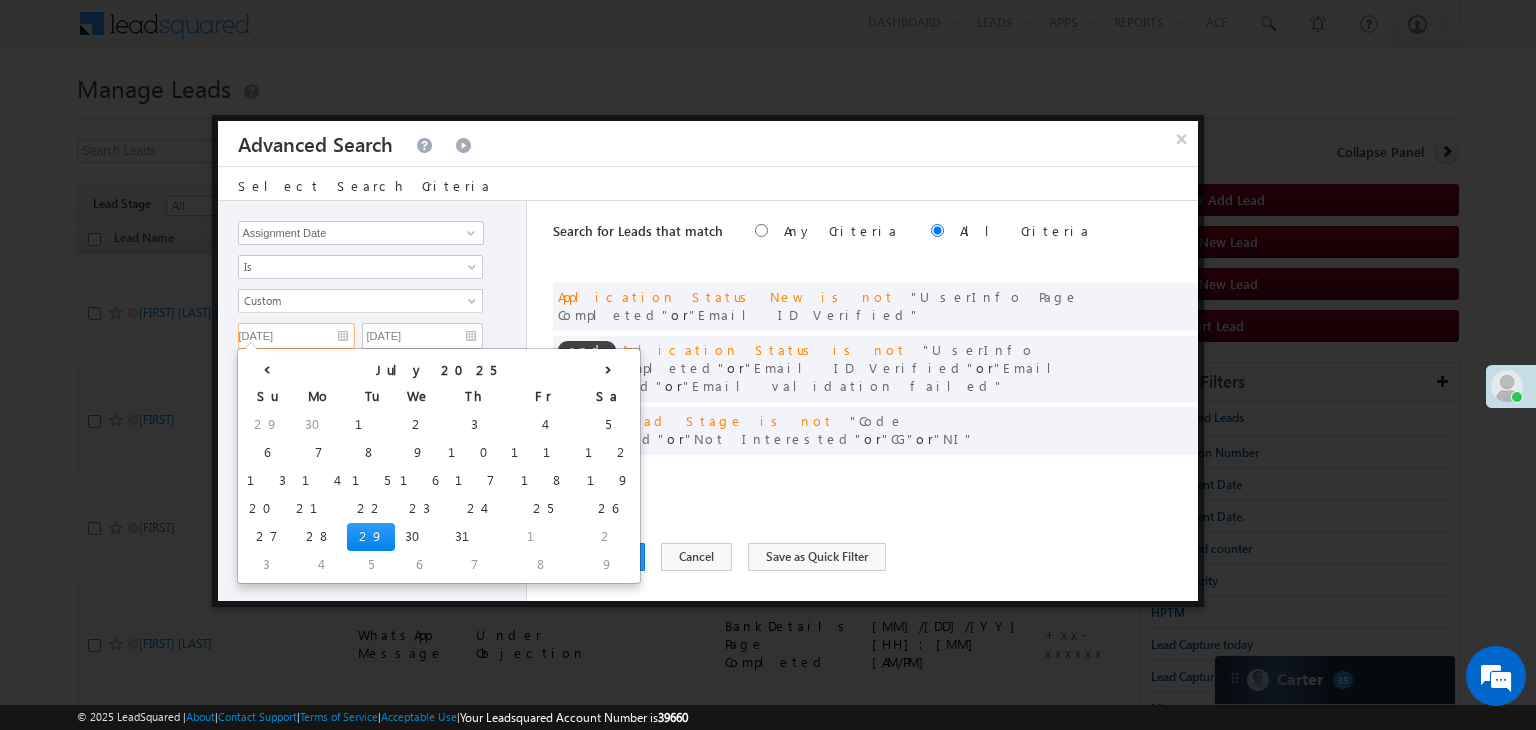 type on "[DATE]" 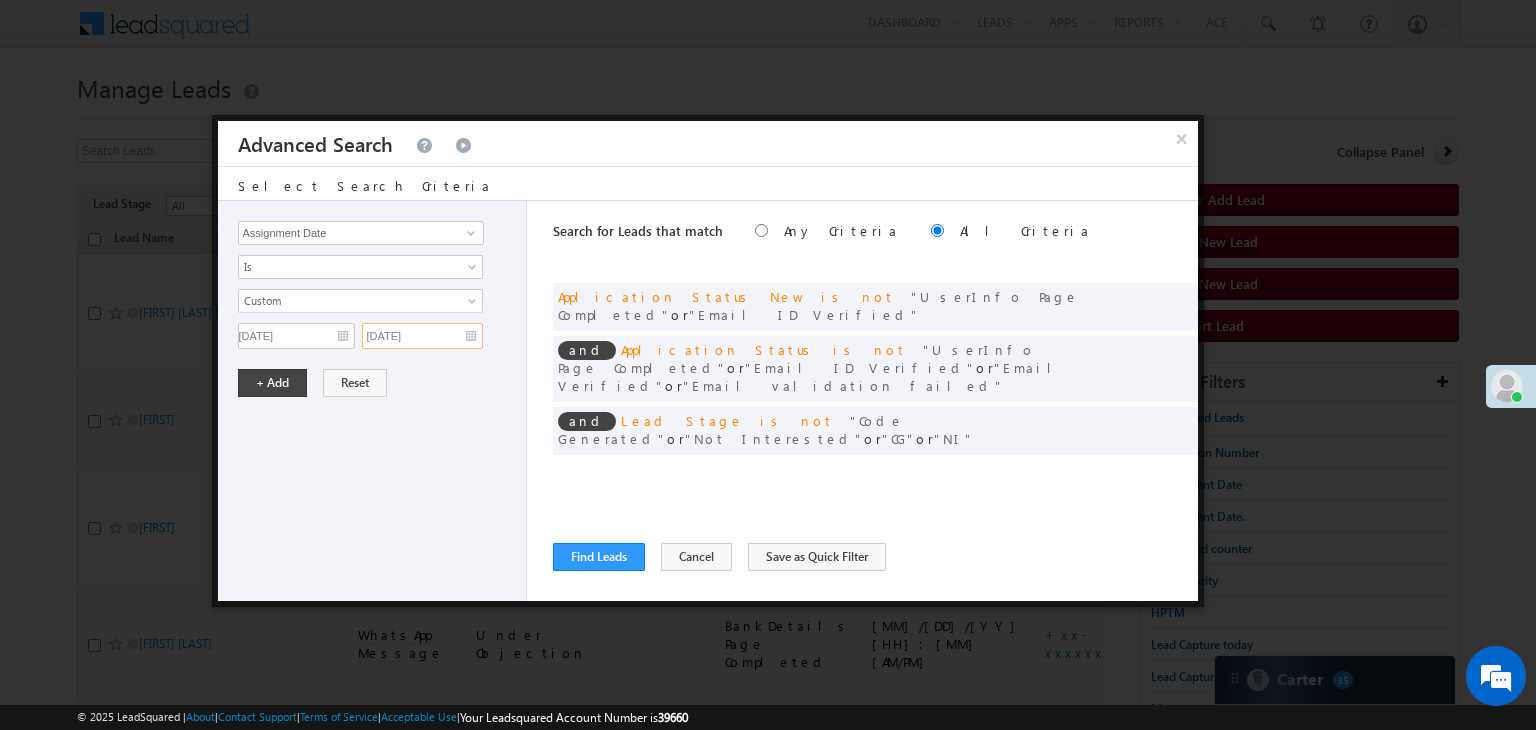 click on "[DATE]" at bounding box center (422, 336) 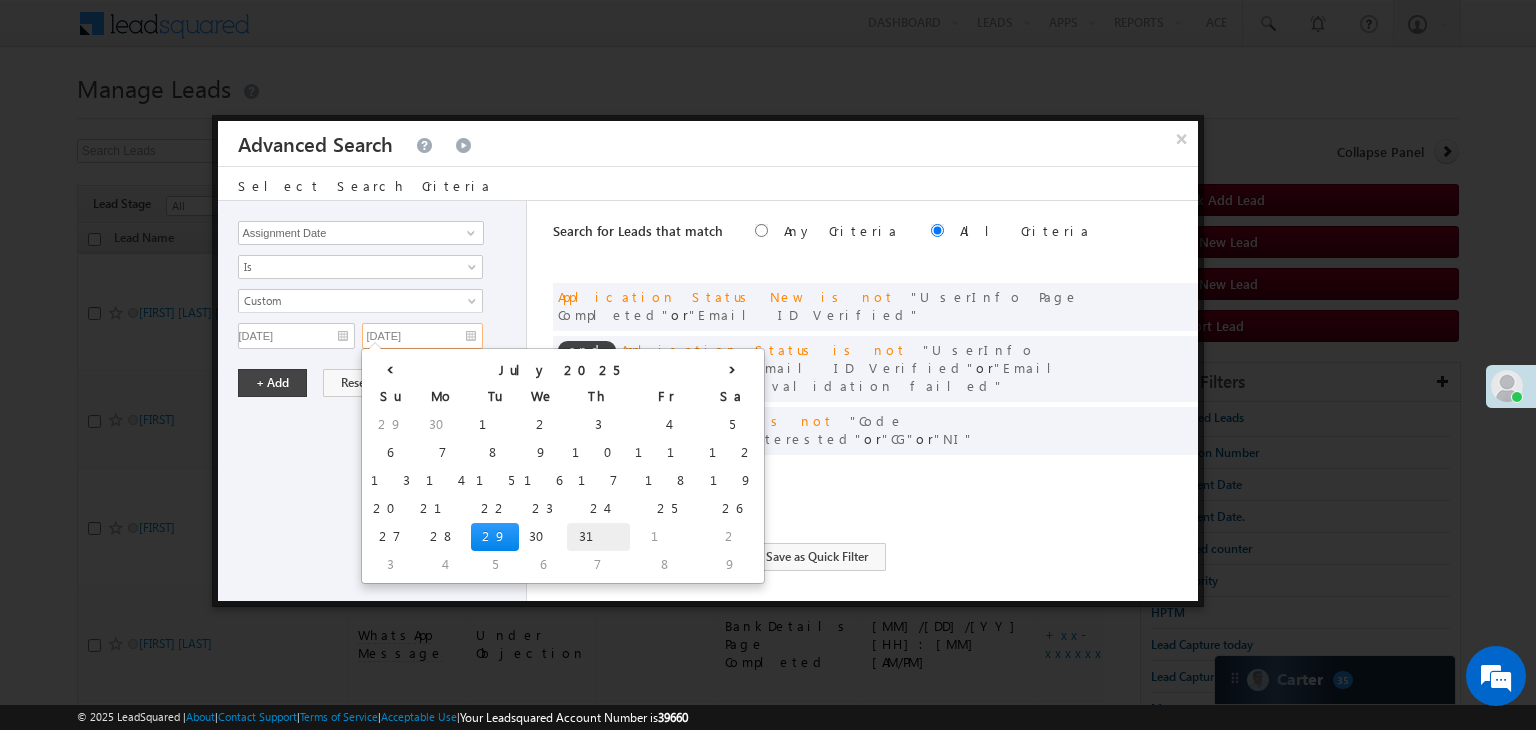 click on "31" at bounding box center [598, 537] 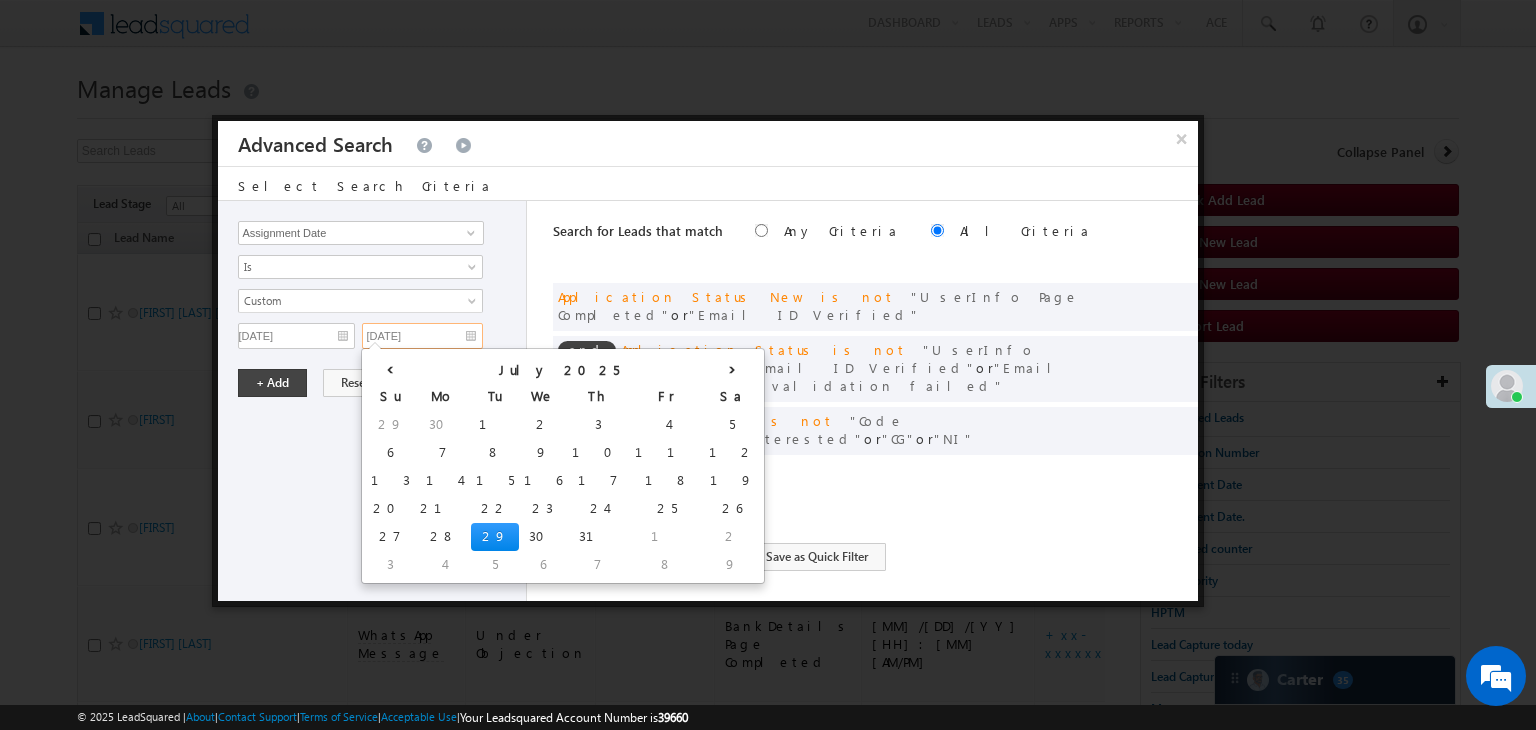 type on "07/31/25" 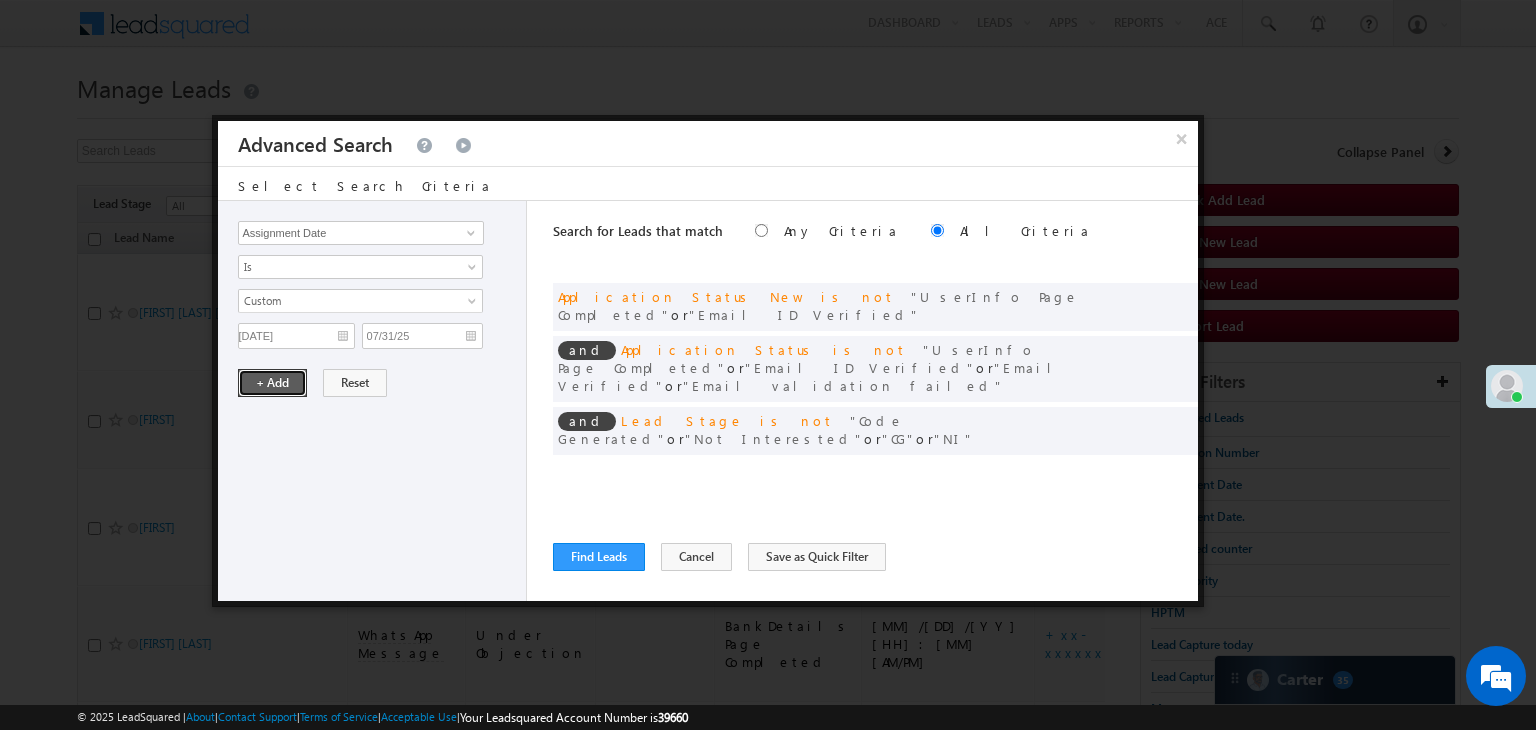 click on "+ Add" at bounding box center (272, 383) 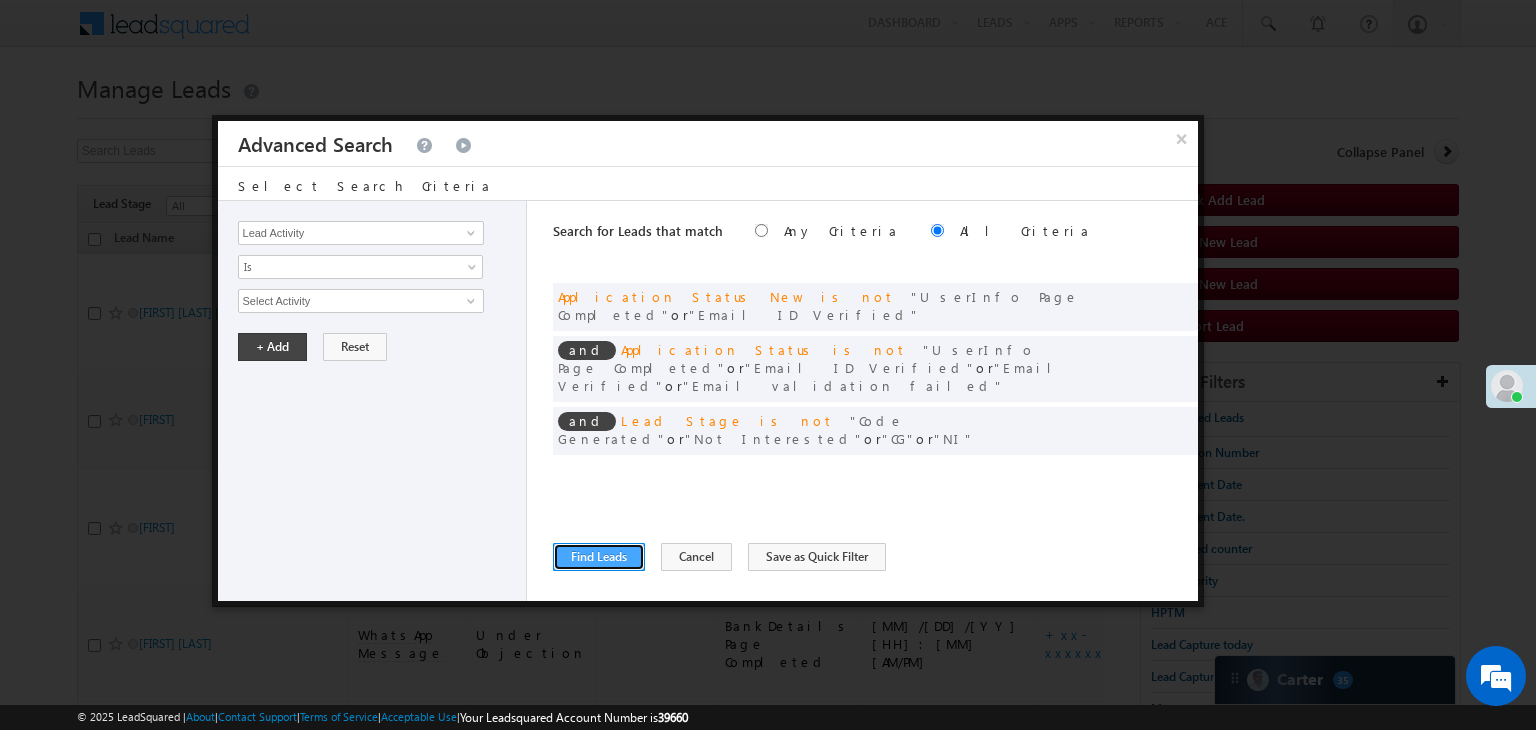 click on "Find Leads" at bounding box center [599, 557] 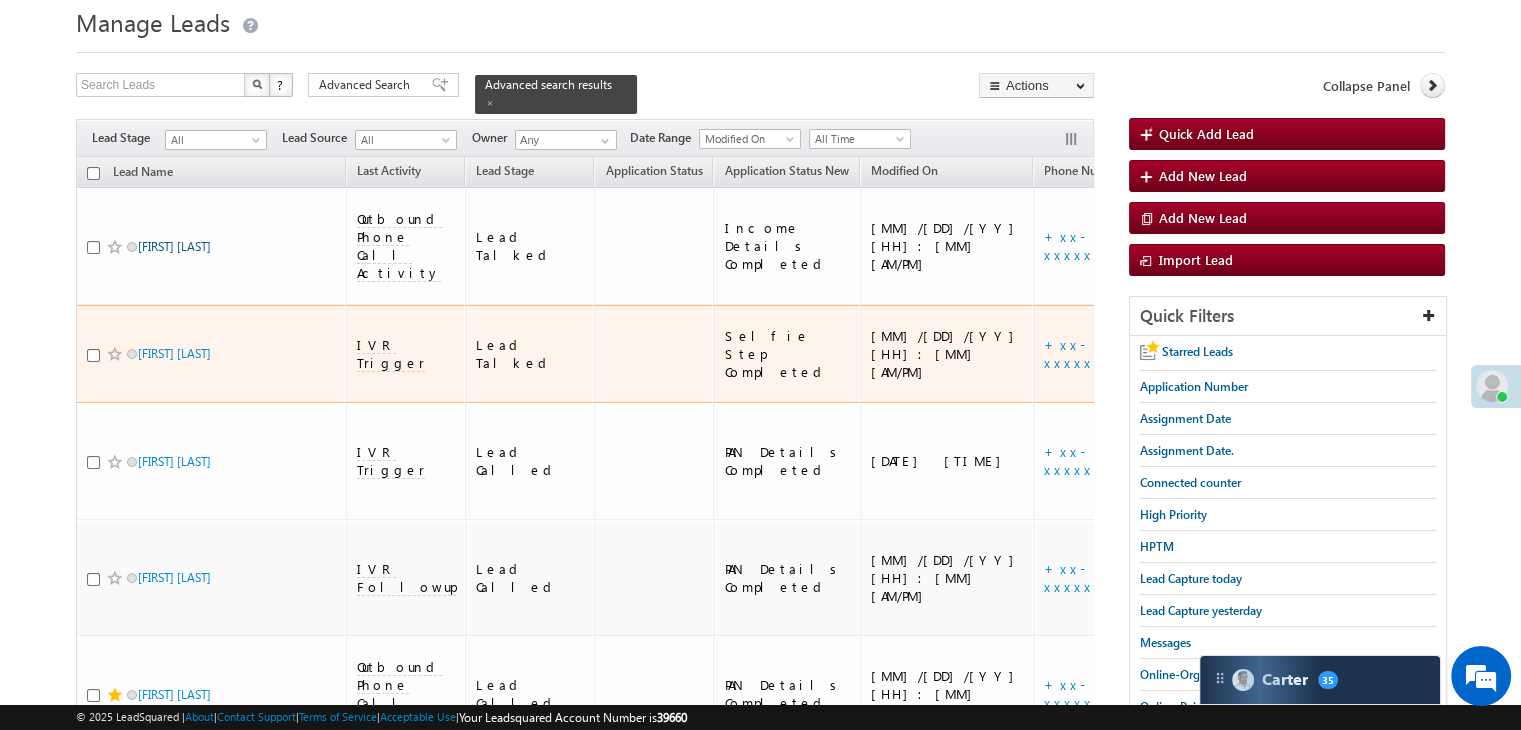 scroll, scrollTop: 100, scrollLeft: 0, axis: vertical 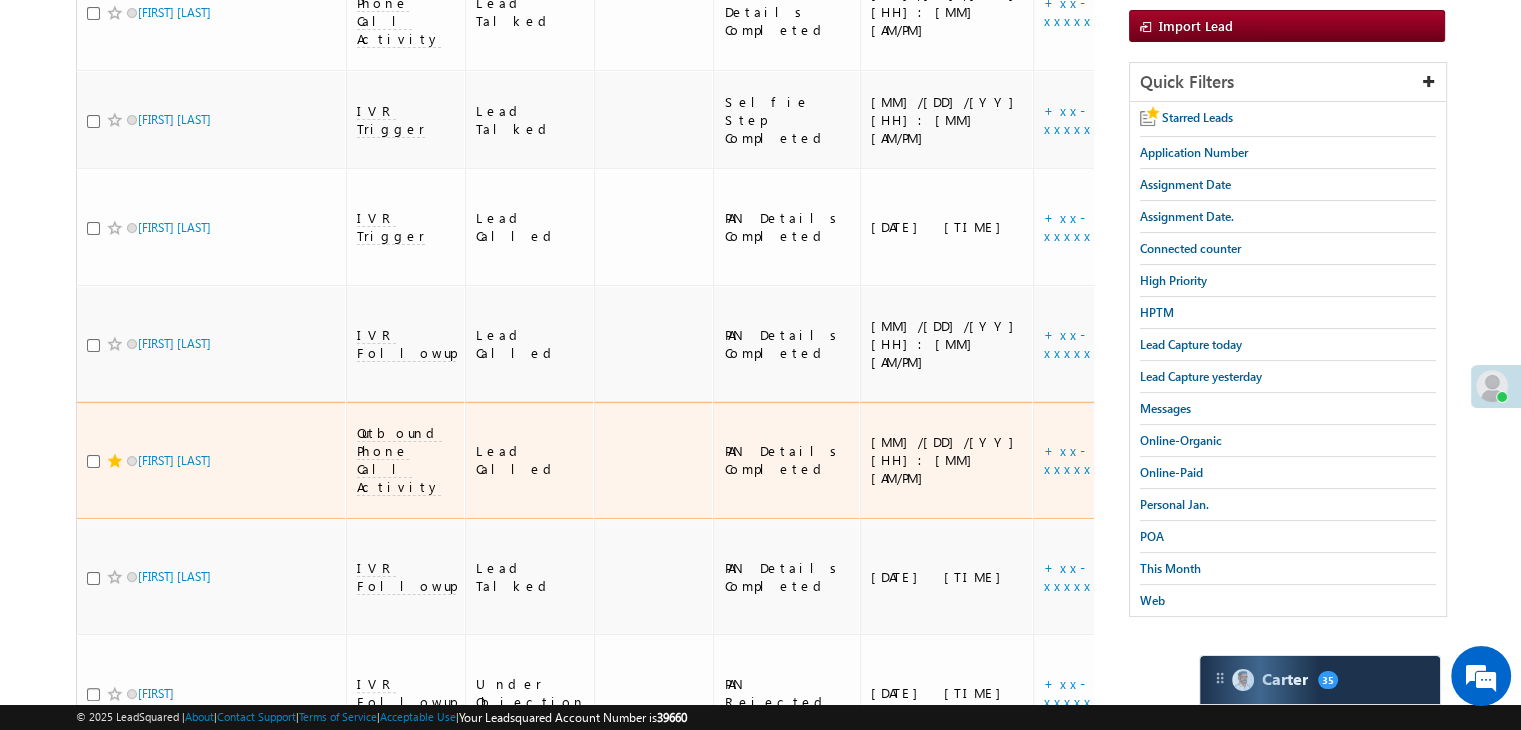 click at bounding box center (115, 461) 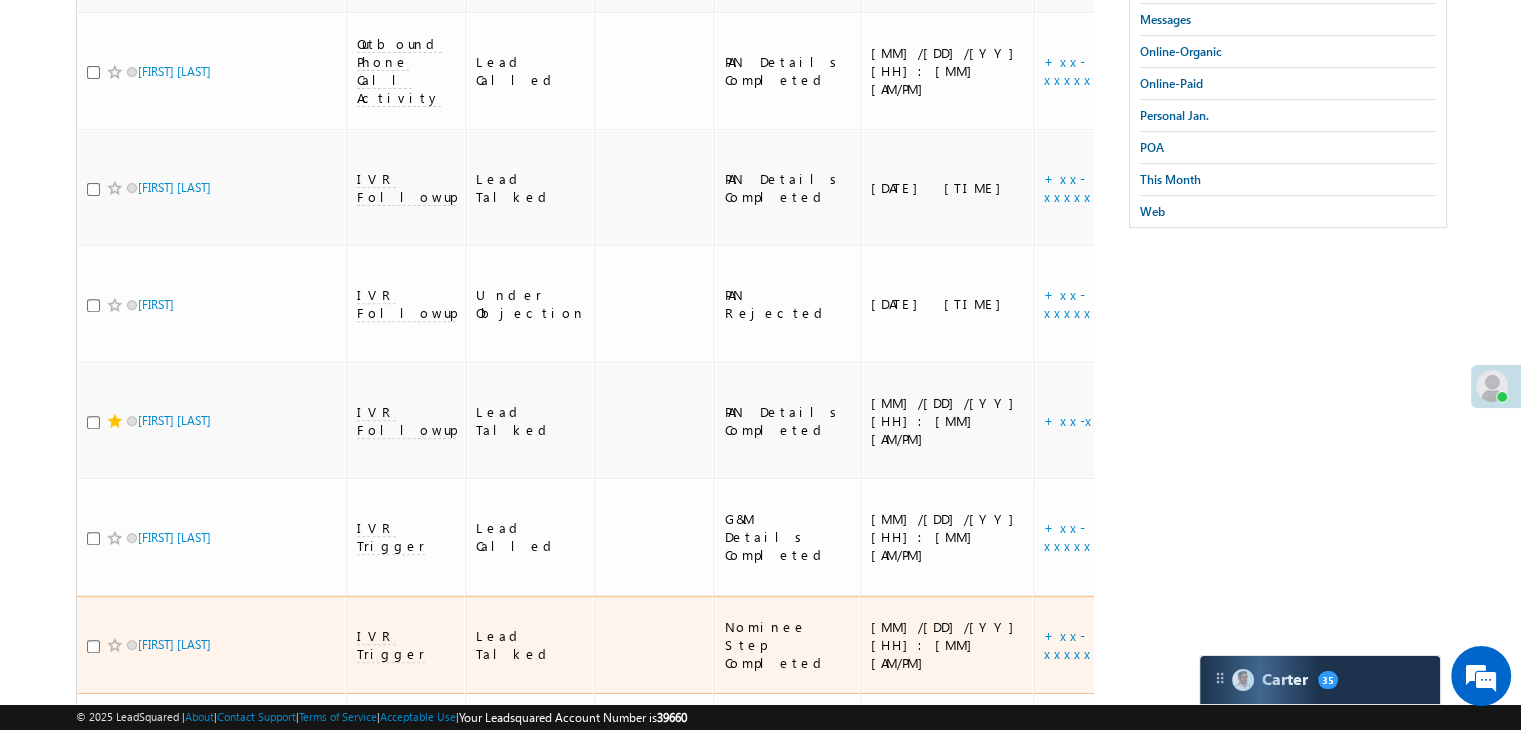 scroll, scrollTop: 800, scrollLeft: 0, axis: vertical 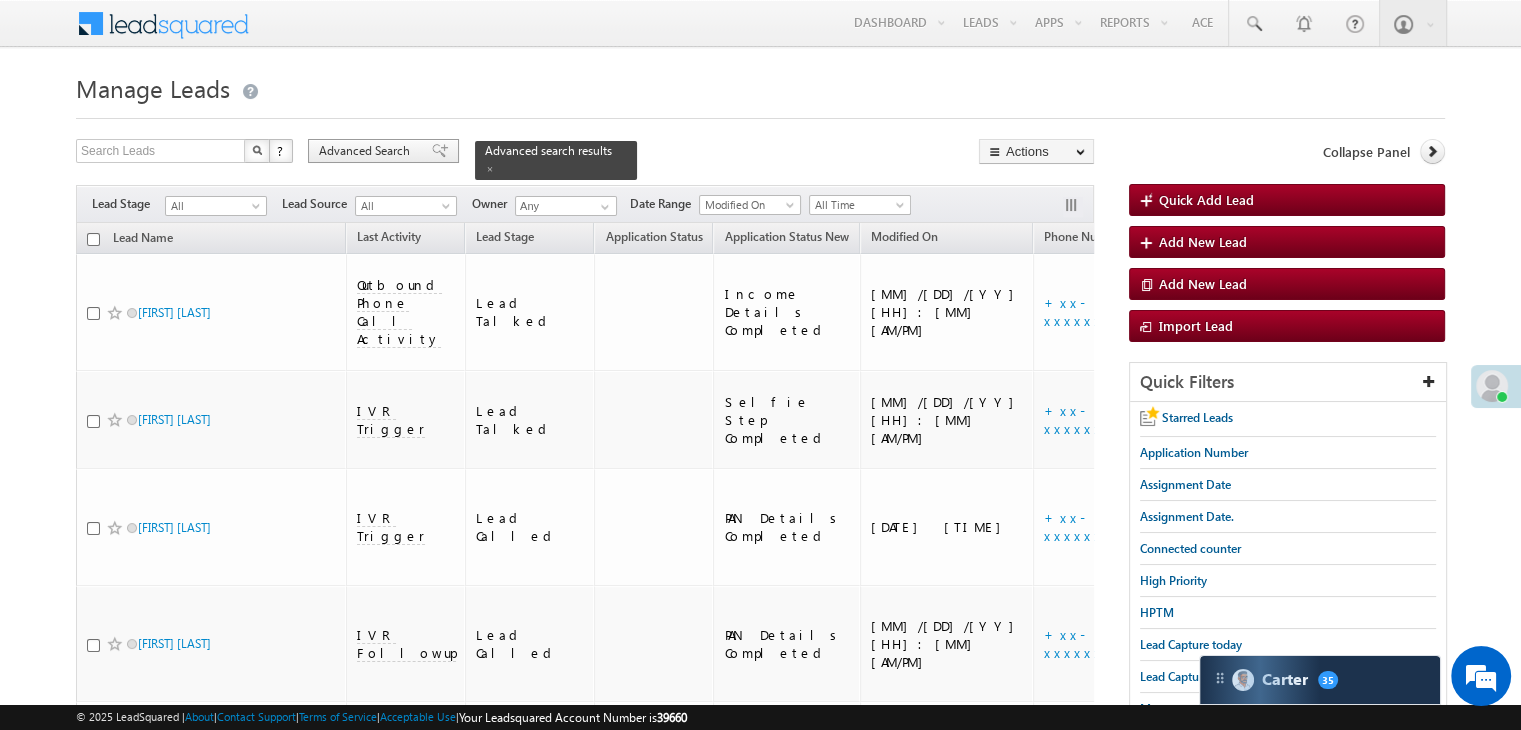 click on "Advanced Search" at bounding box center [367, 151] 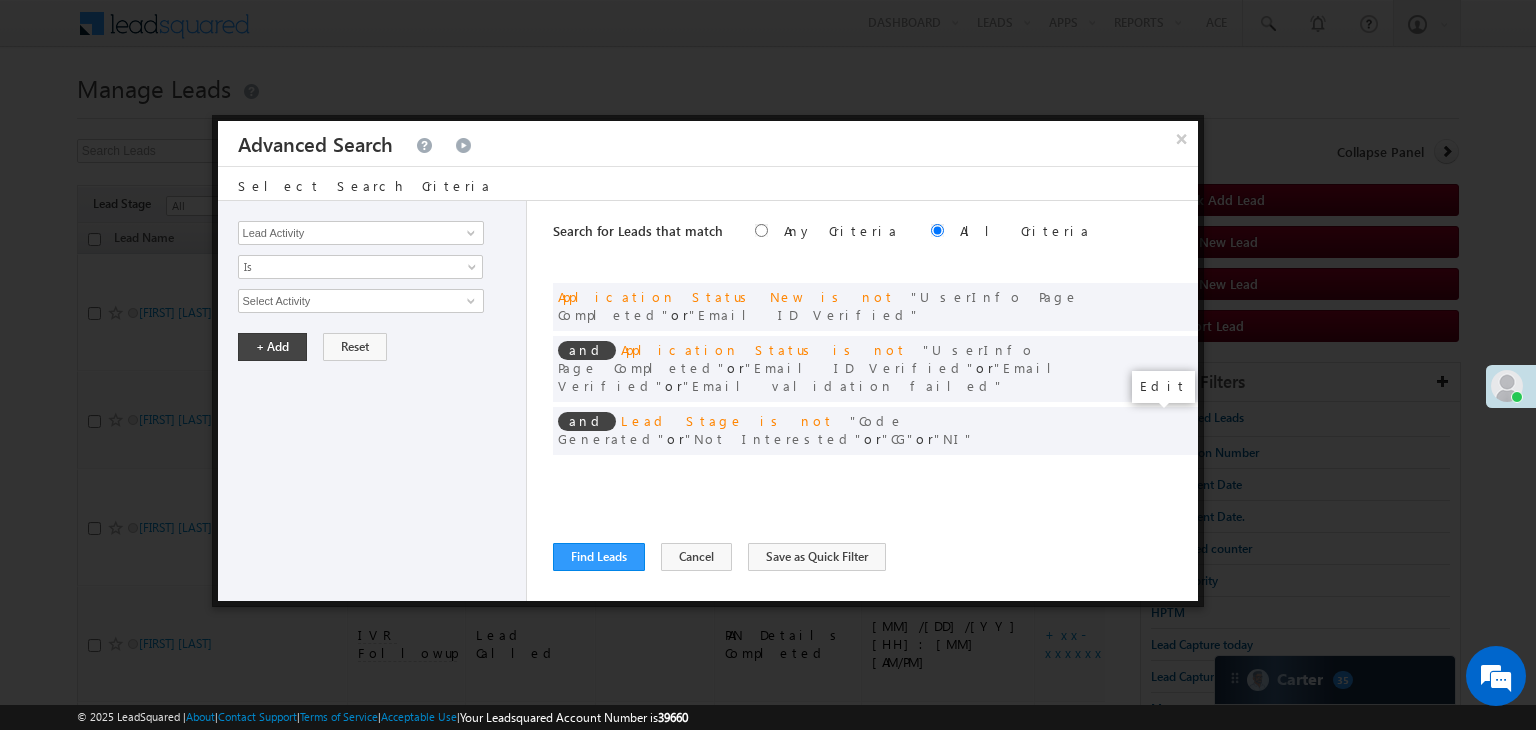 click at bounding box center (0, 0) 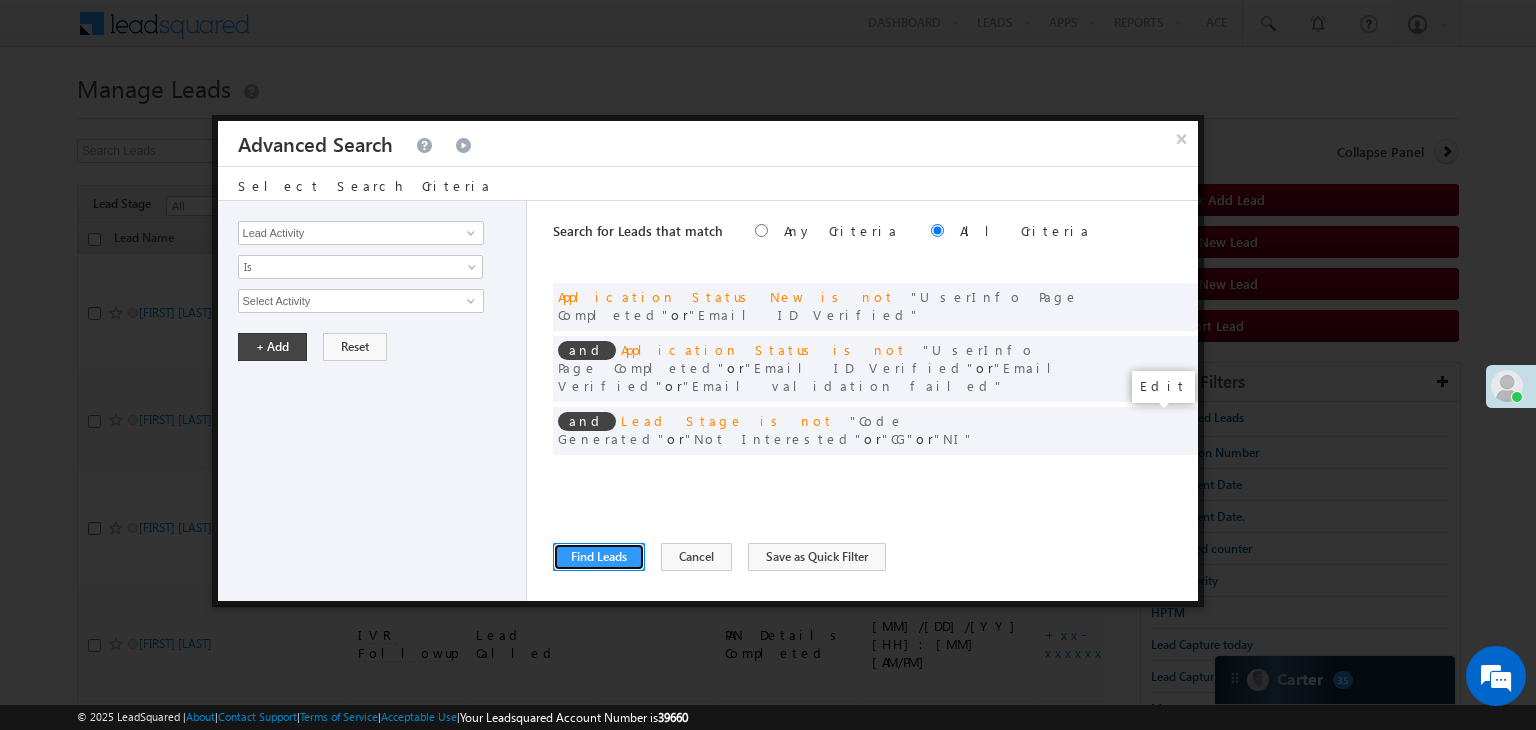 click on "Find Leads" at bounding box center [599, 557] 